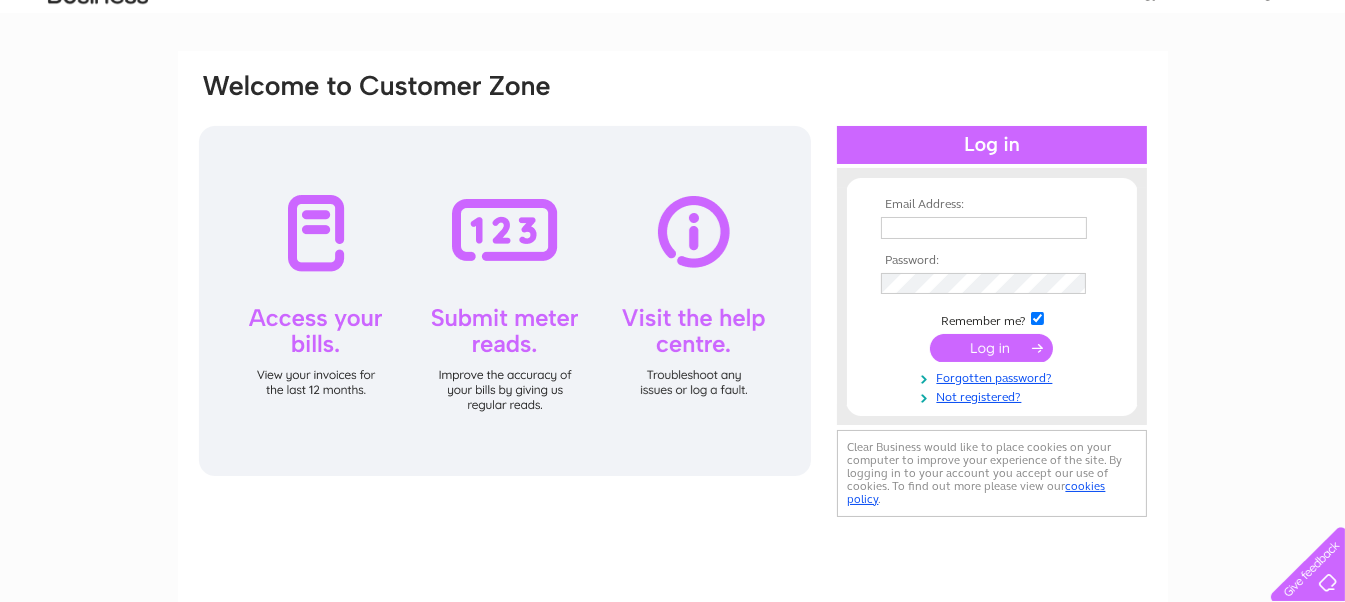 scroll, scrollTop: 0, scrollLeft: 0, axis: both 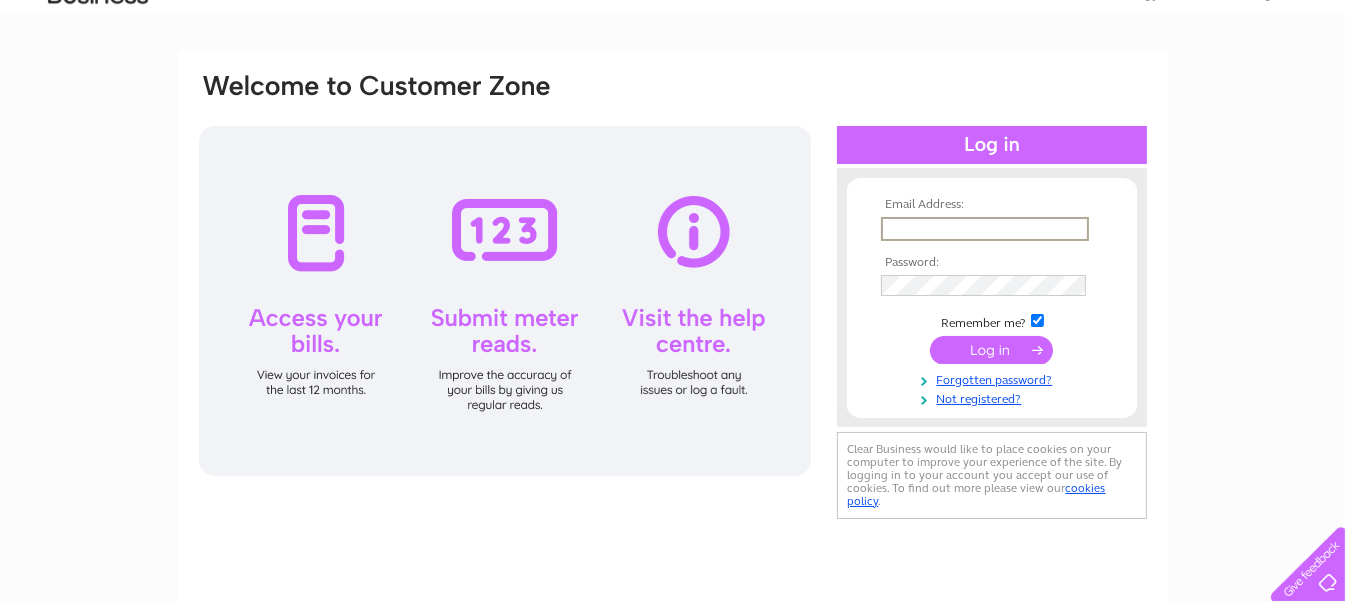 type on "graham@gw-plumbing.co.uk" 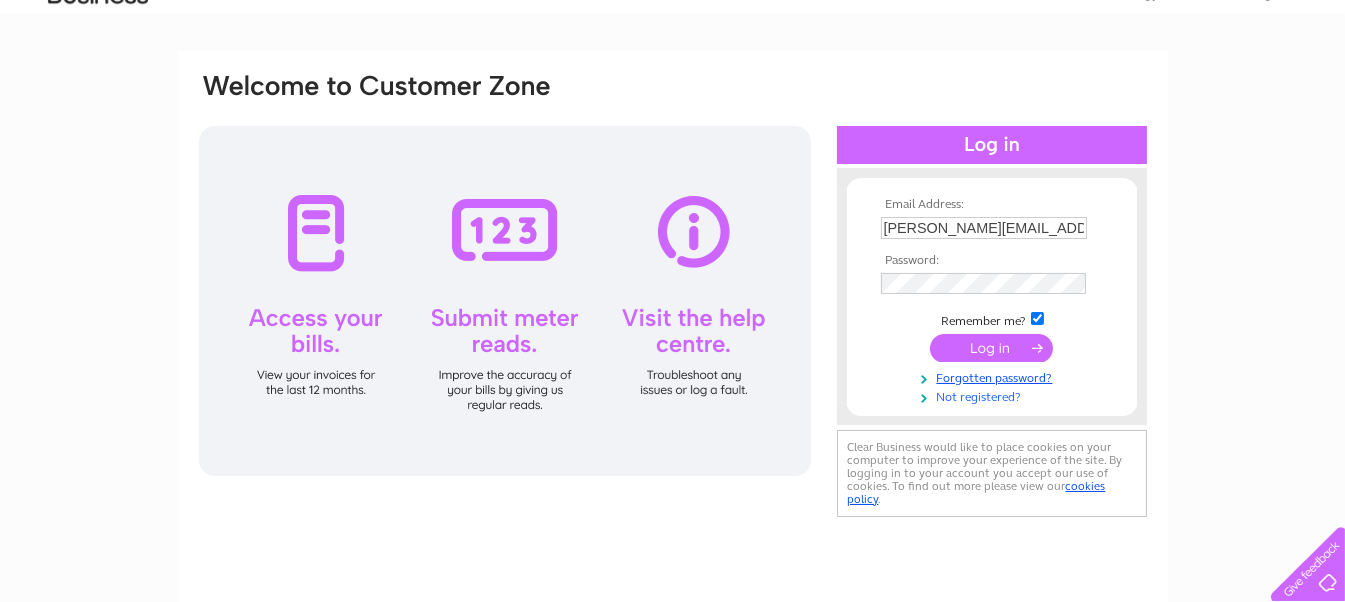 click on "Not registered?" at bounding box center (994, 395) 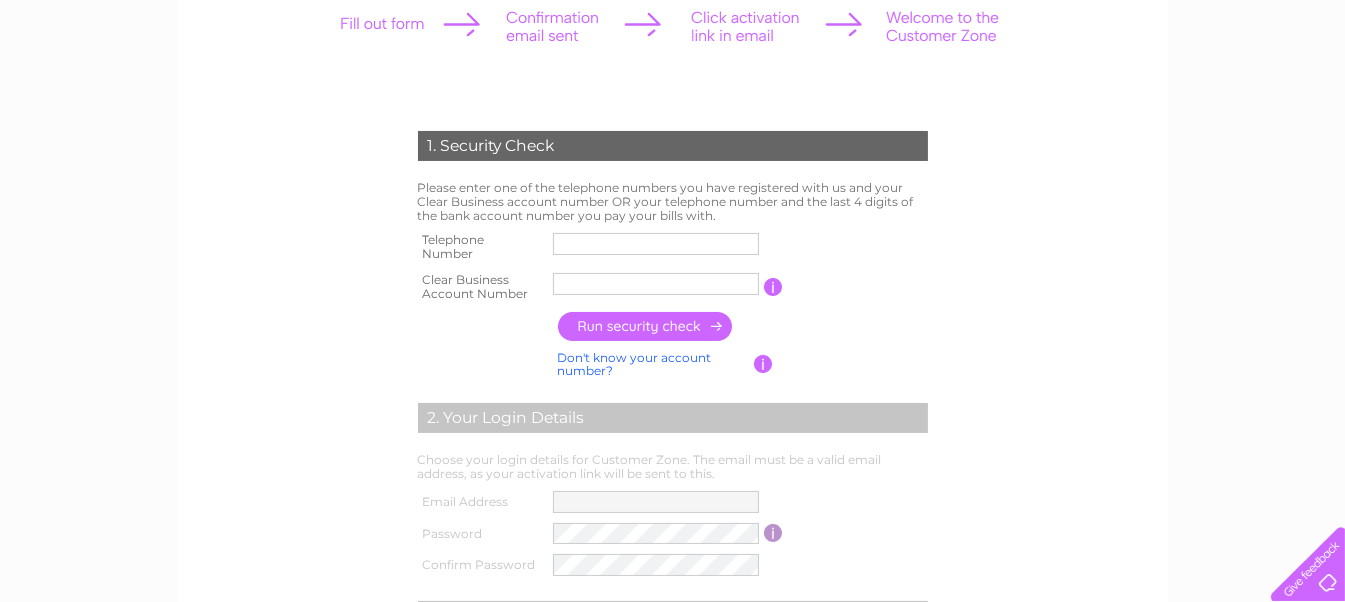 scroll, scrollTop: 300, scrollLeft: 0, axis: vertical 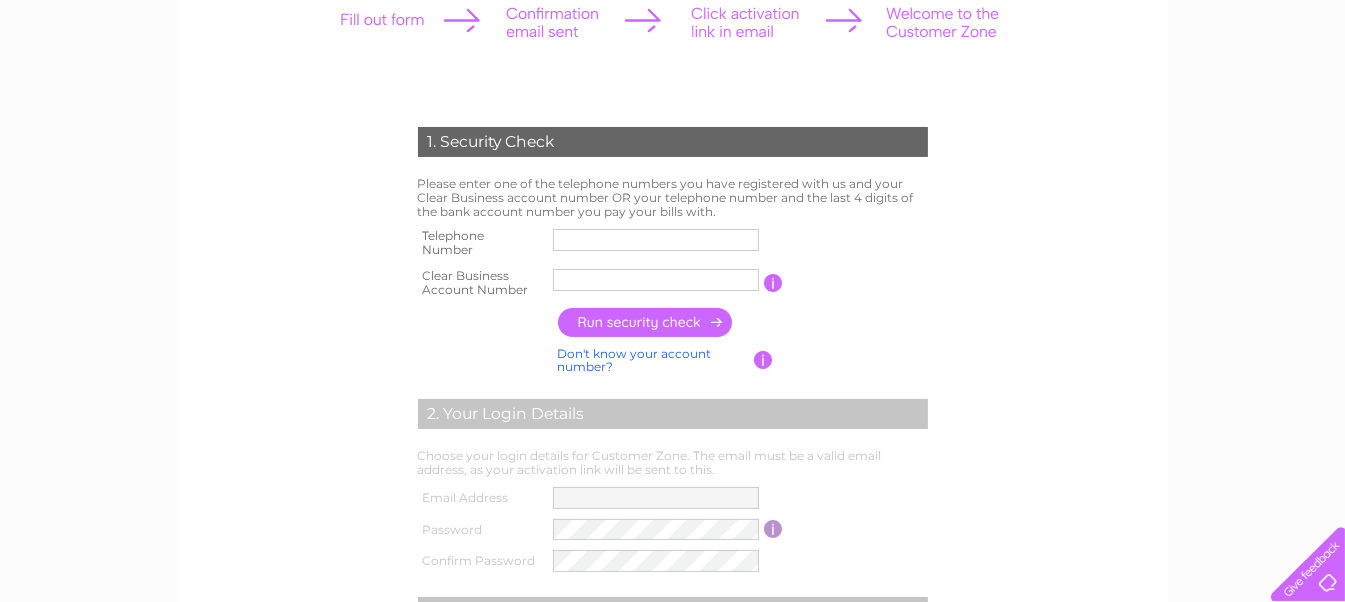 click at bounding box center (656, 240) 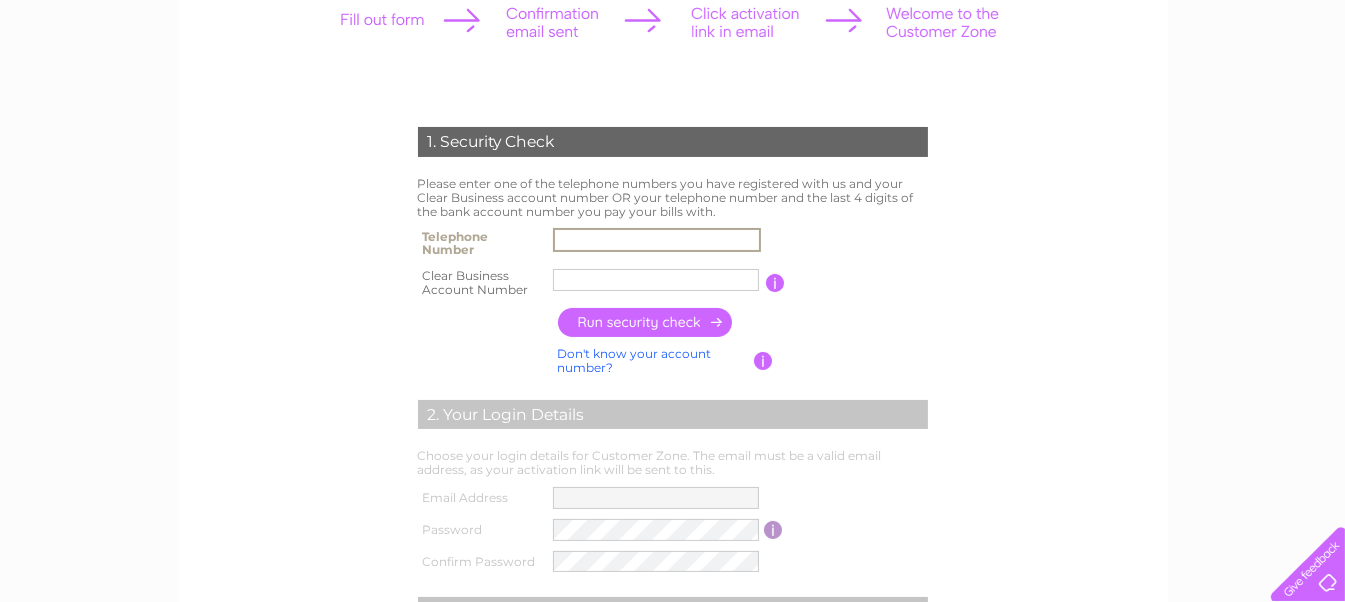 type on "07841328287" 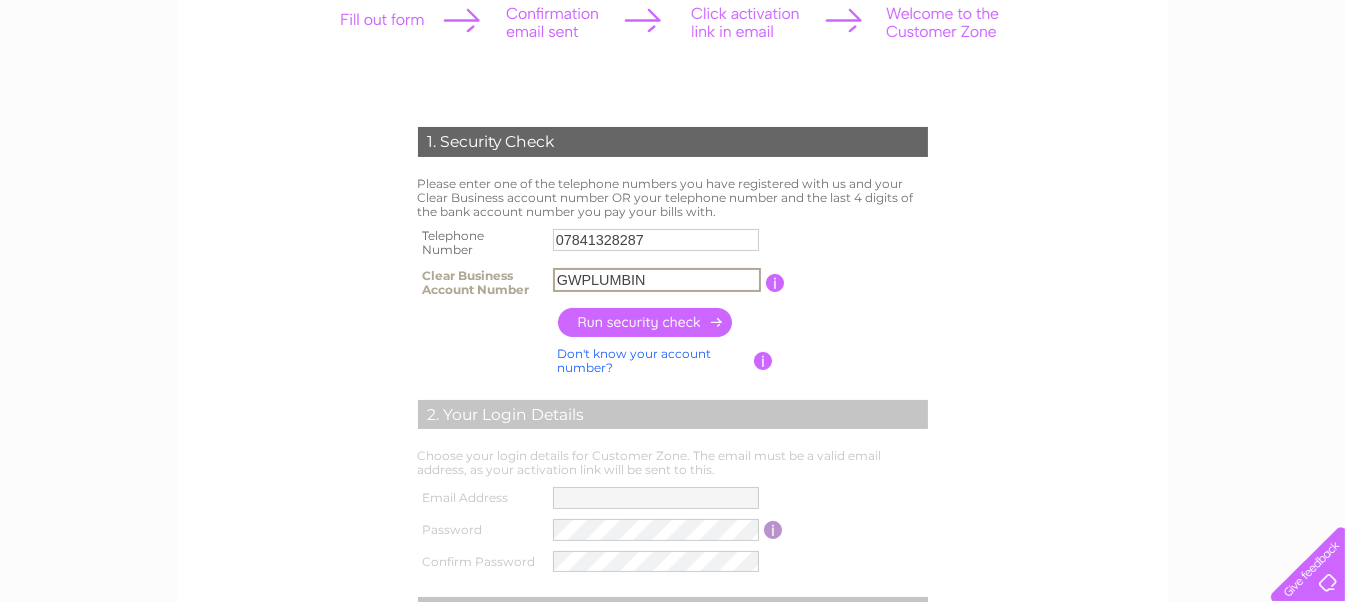 click on "GWPLUMBIN" at bounding box center [657, 280] 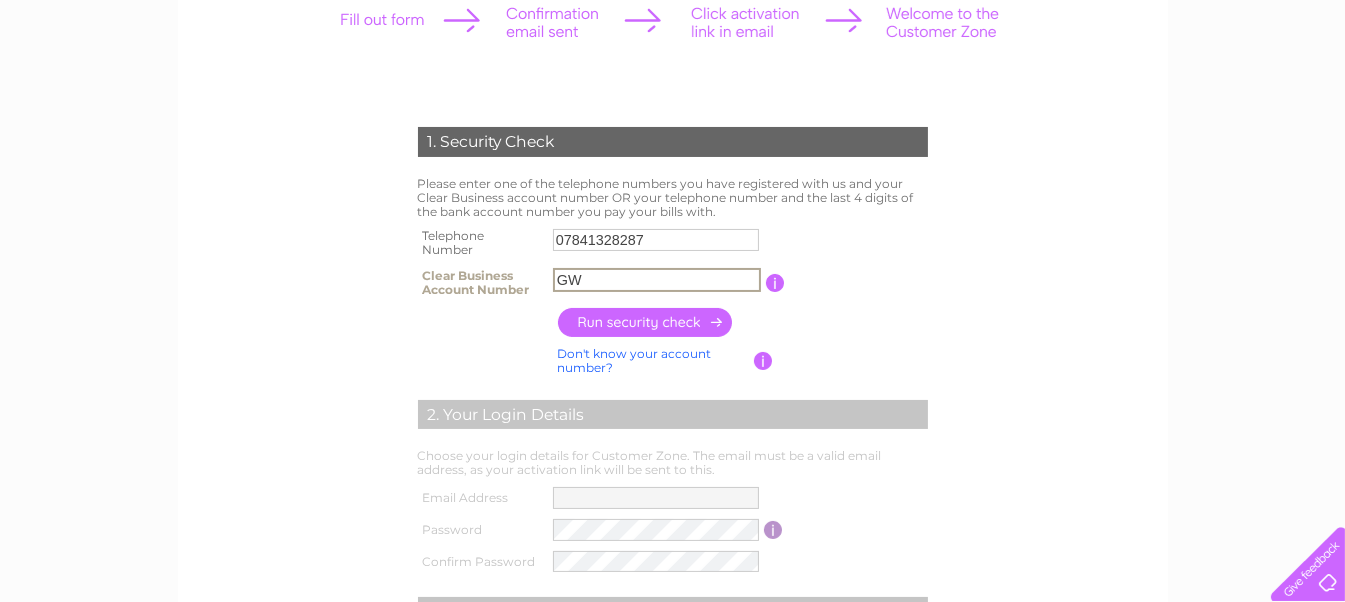 type on "G" 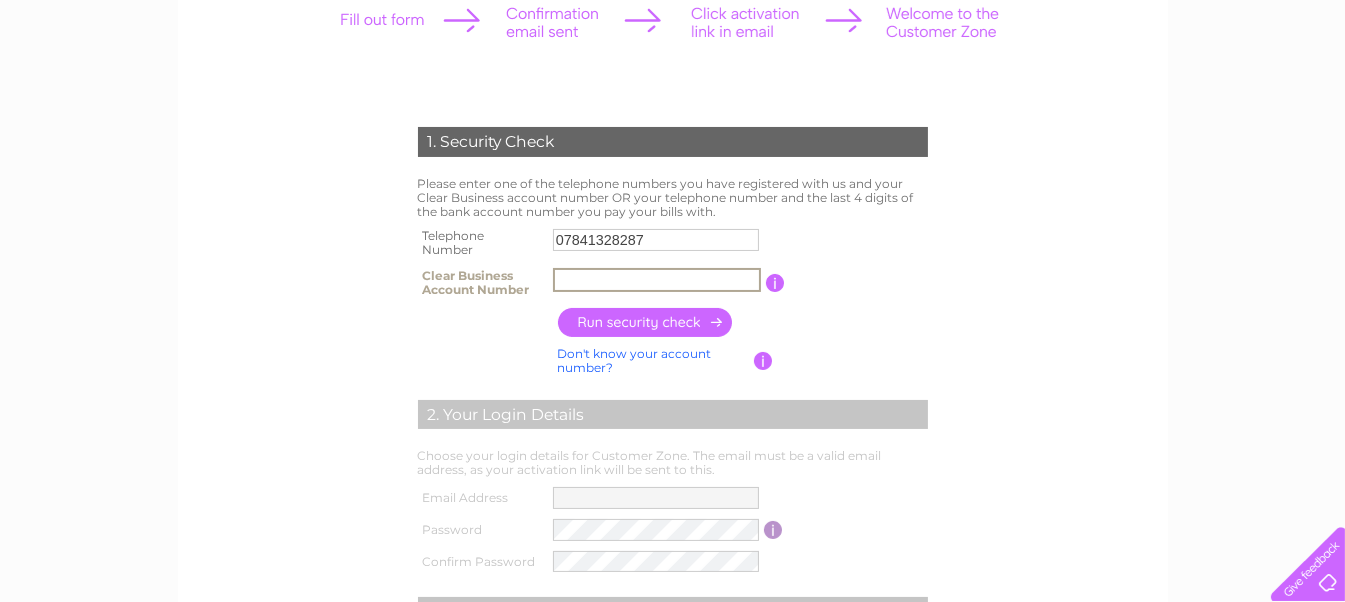 click at bounding box center [657, 280] 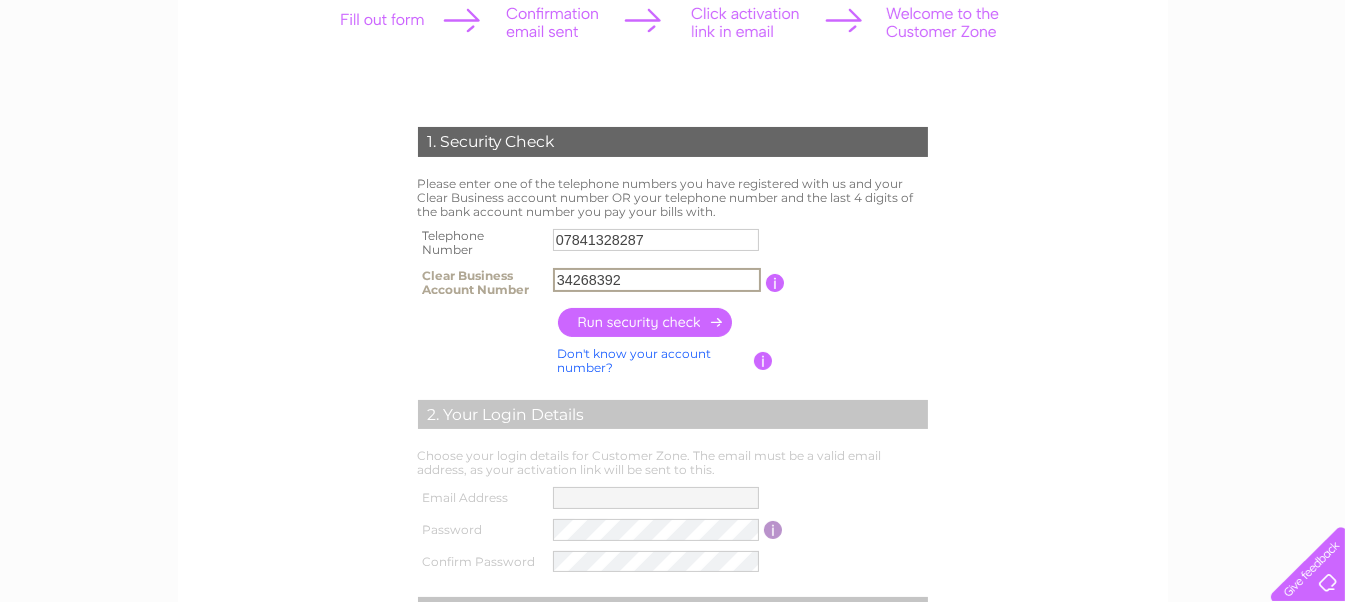 type on "34268392" 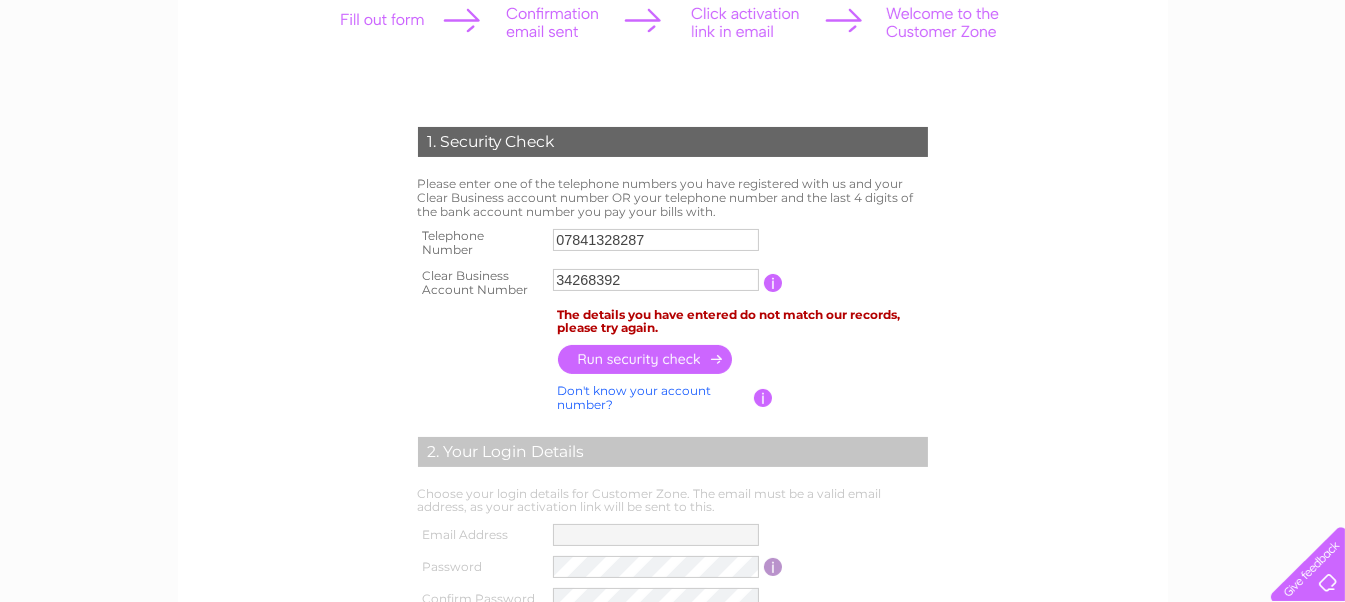 click at bounding box center [773, 283] 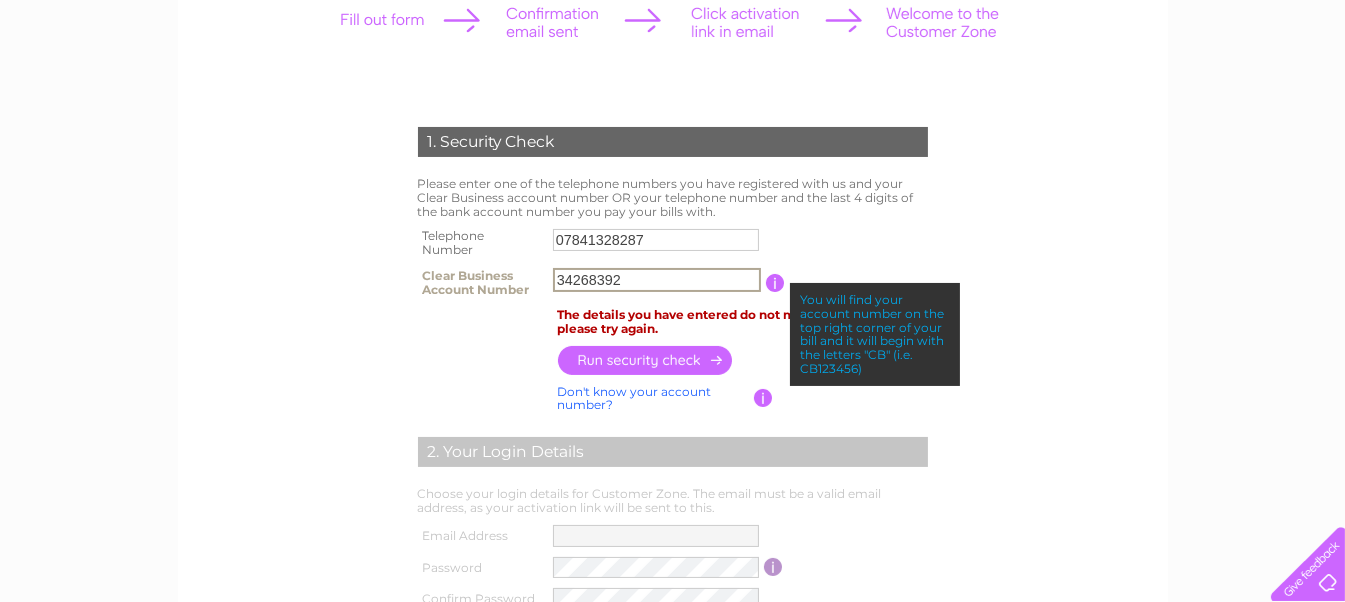 drag, startPoint x: 738, startPoint y: 279, endPoint x: 531, endPoint y: 281, distance: 207.00966 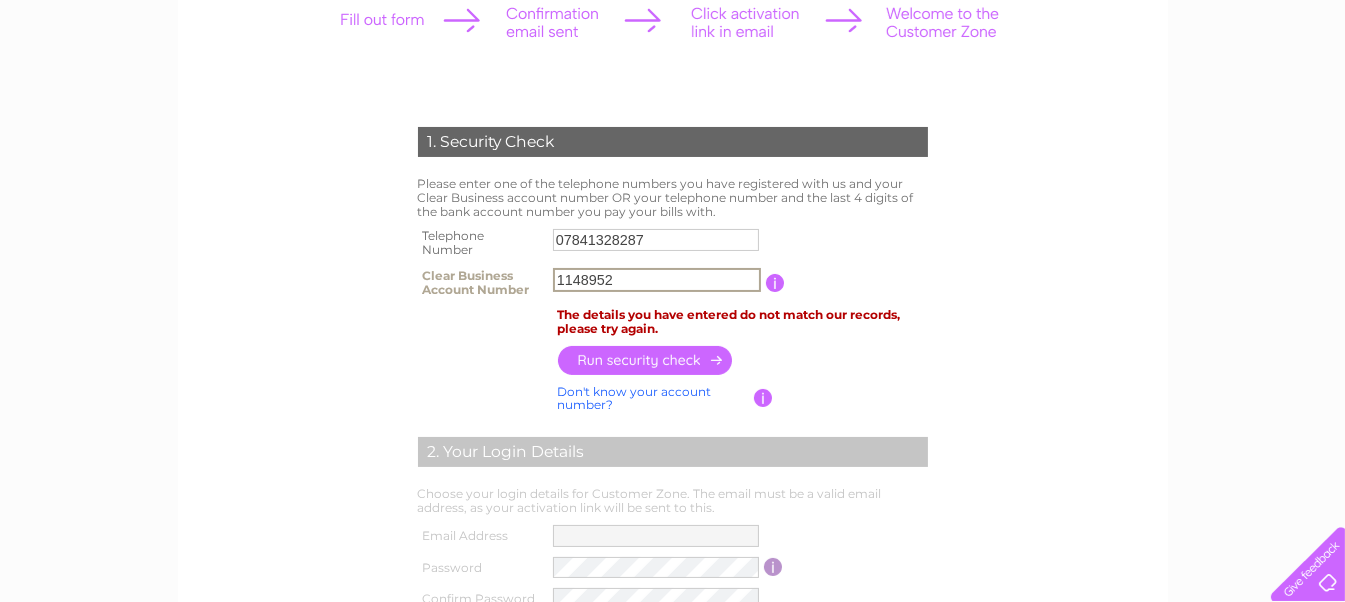 click on "1148952" at bounding box center [657, 280] 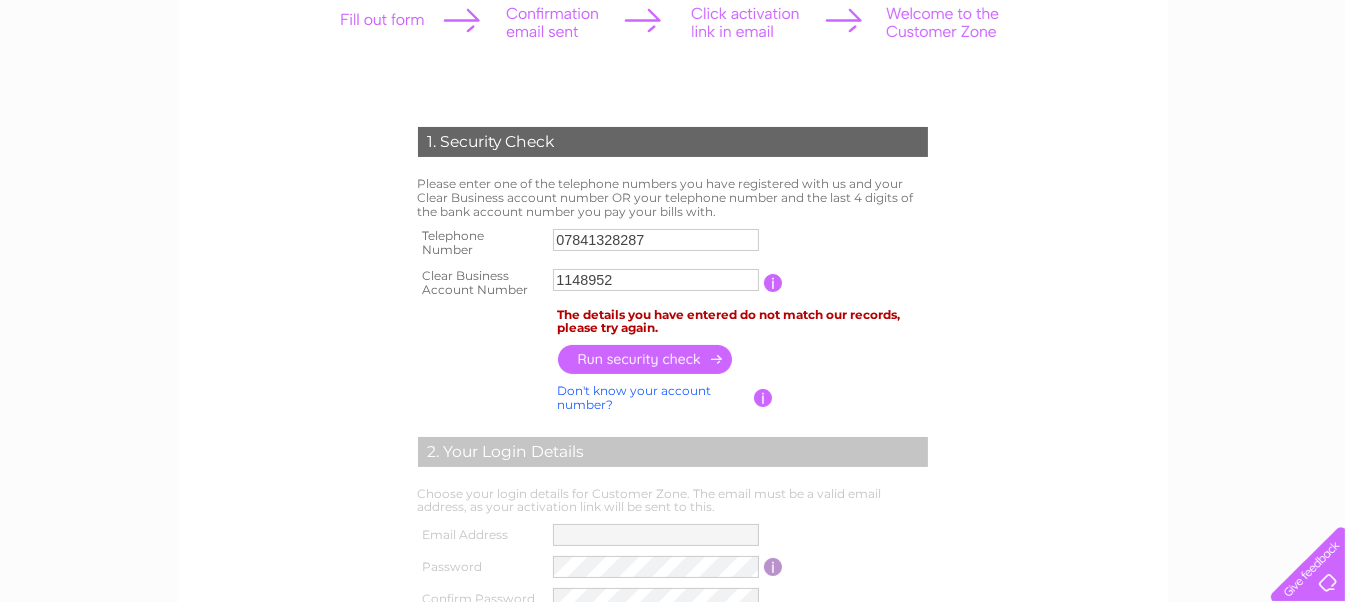 click at bounding box center [646, 359] 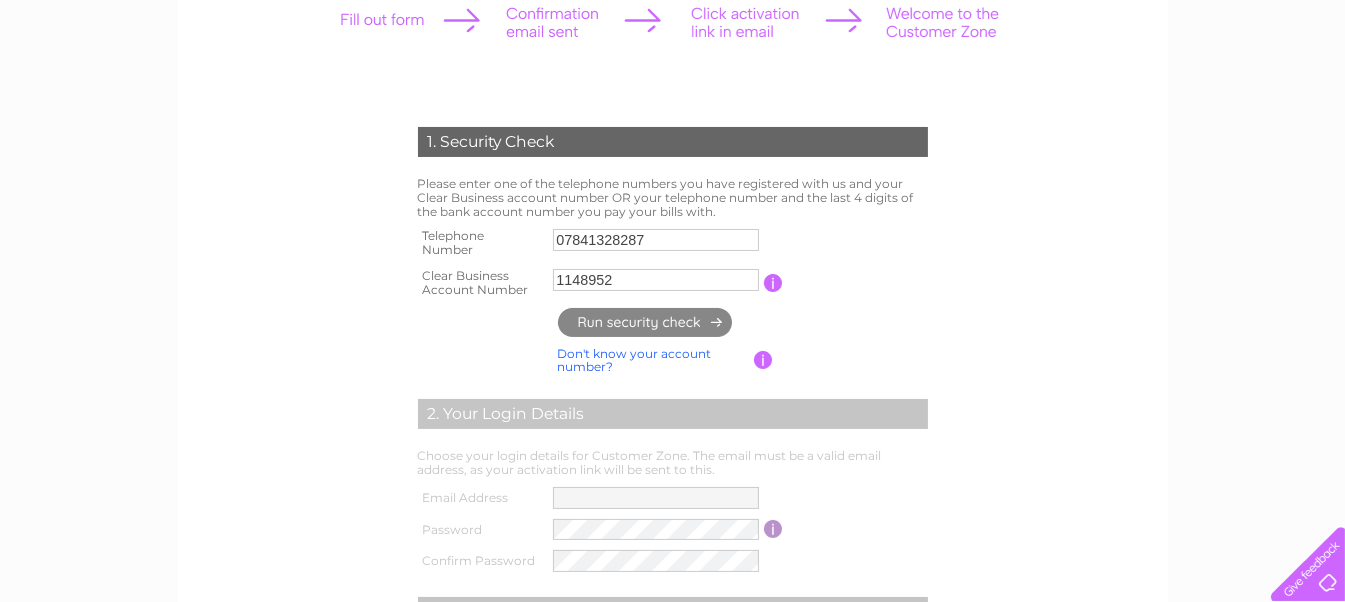 type on "**********" 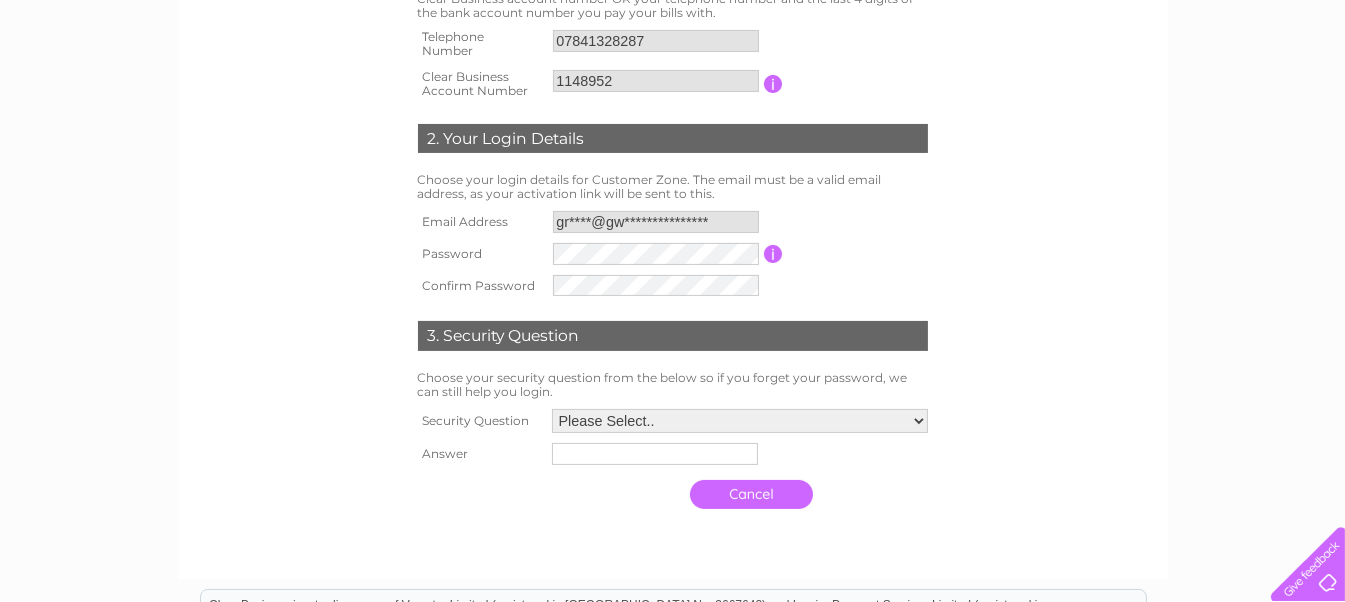 scroll, scrollTop: 499, scrollLeft: 0, axis: vertical 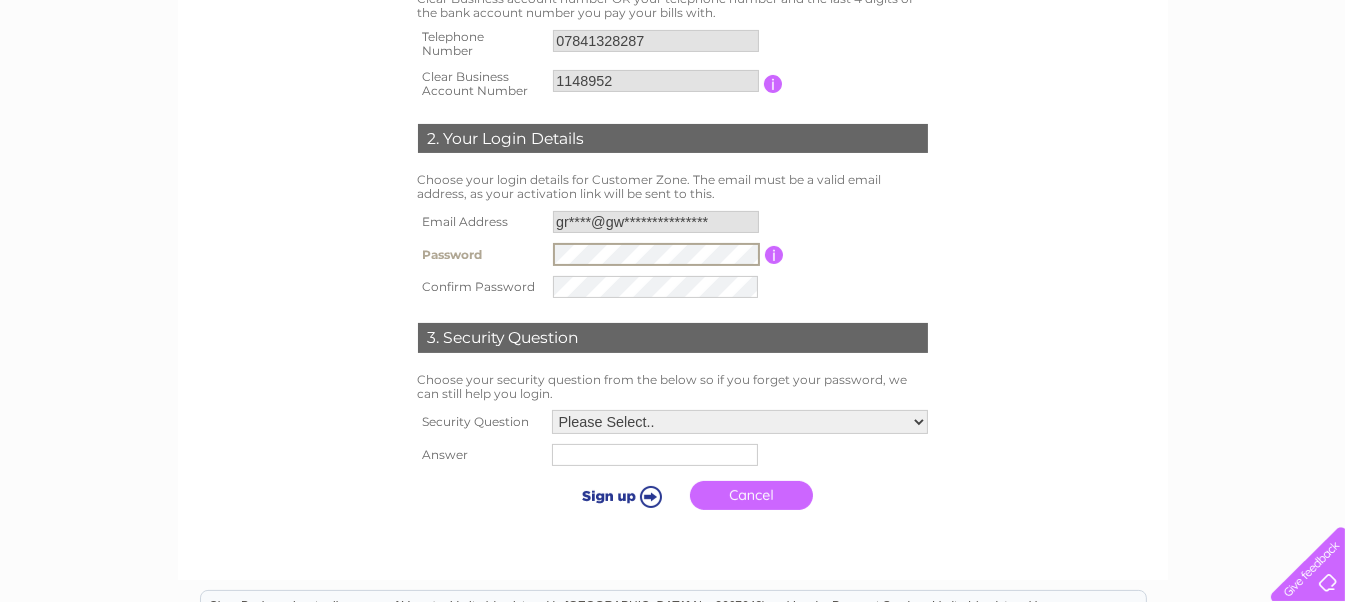 click on "**********" at bounding box center [673, 254] 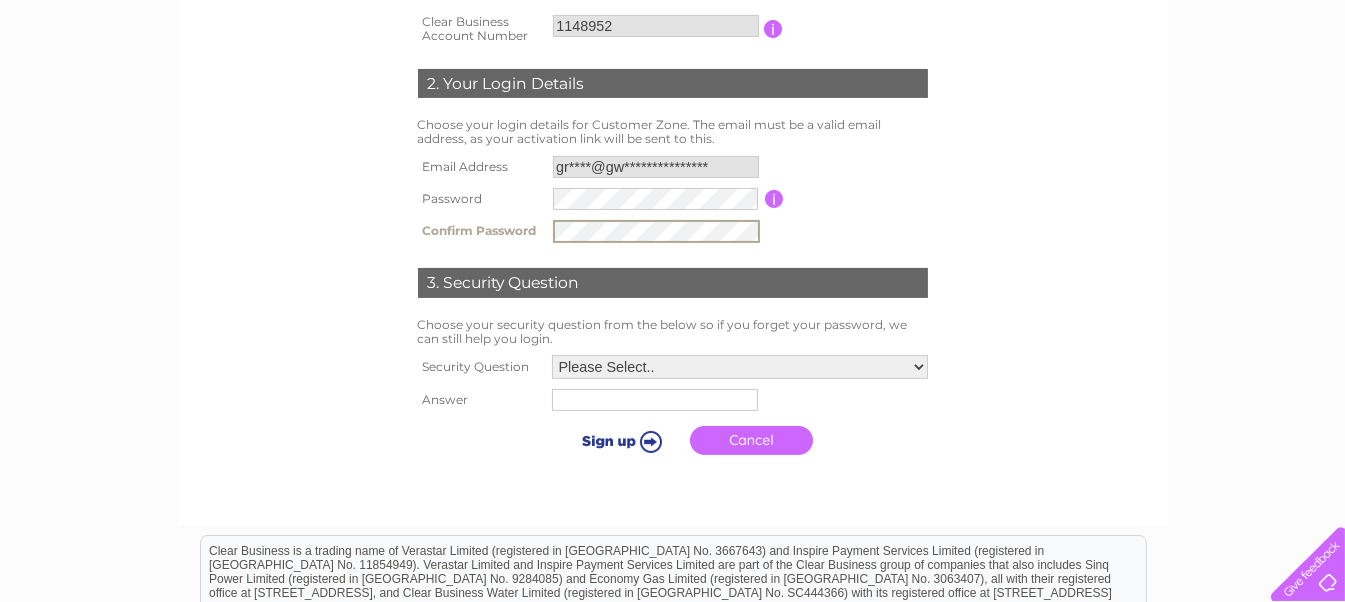 scroll, scrollTop: 600, scrollLeft: 0, axis: vertical 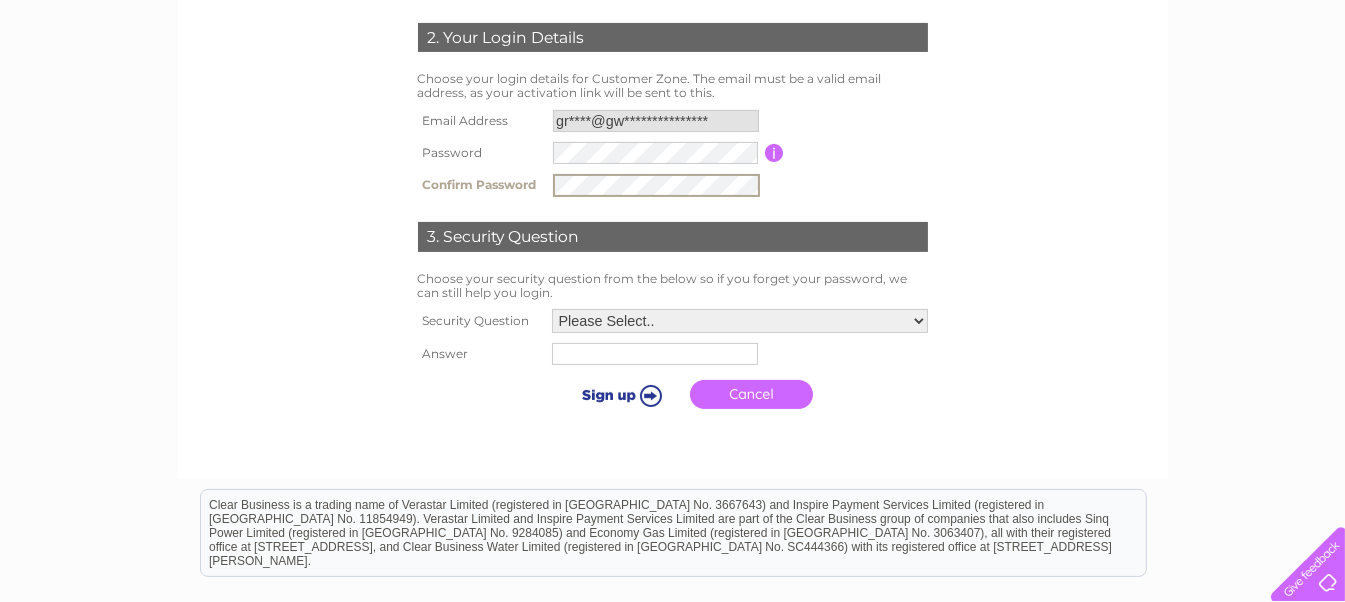 click on "Please Select..
In what town or city was your first job?
In what town or city did you meet your spouse/partner?
In what town or city did your mother and father meet?
What street did you live on as a child?
What was the name of your first pet?
Who was your childhood hero?" at bounding box center (740, 321) 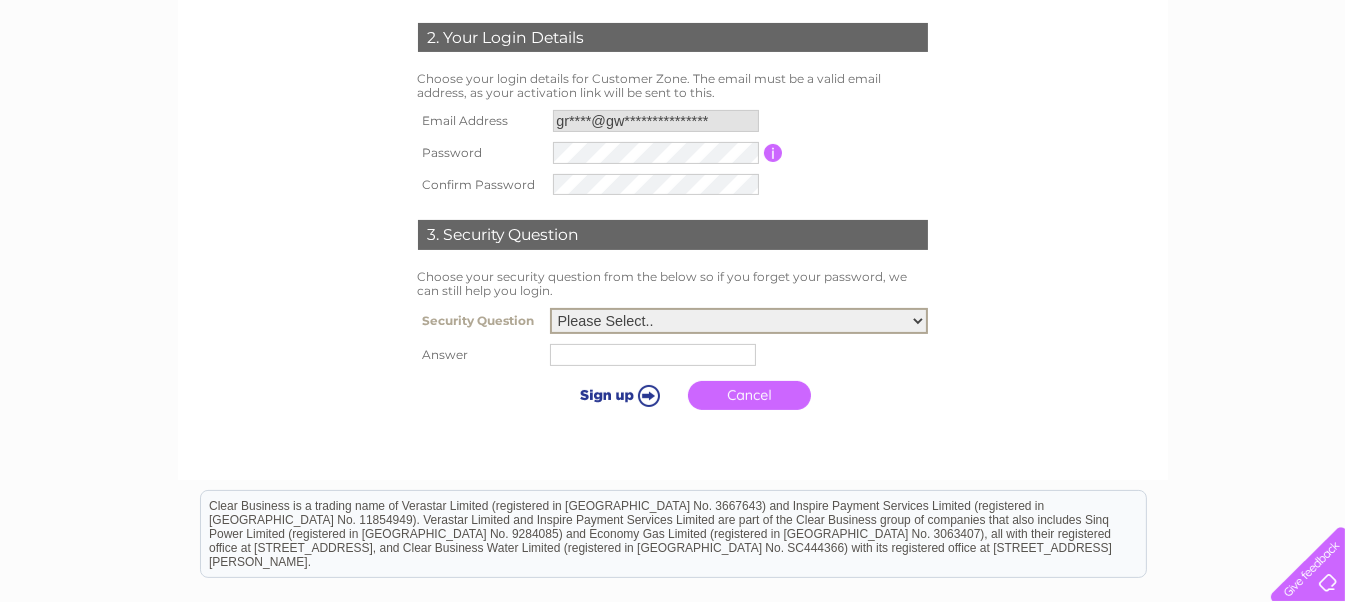 select on "2" 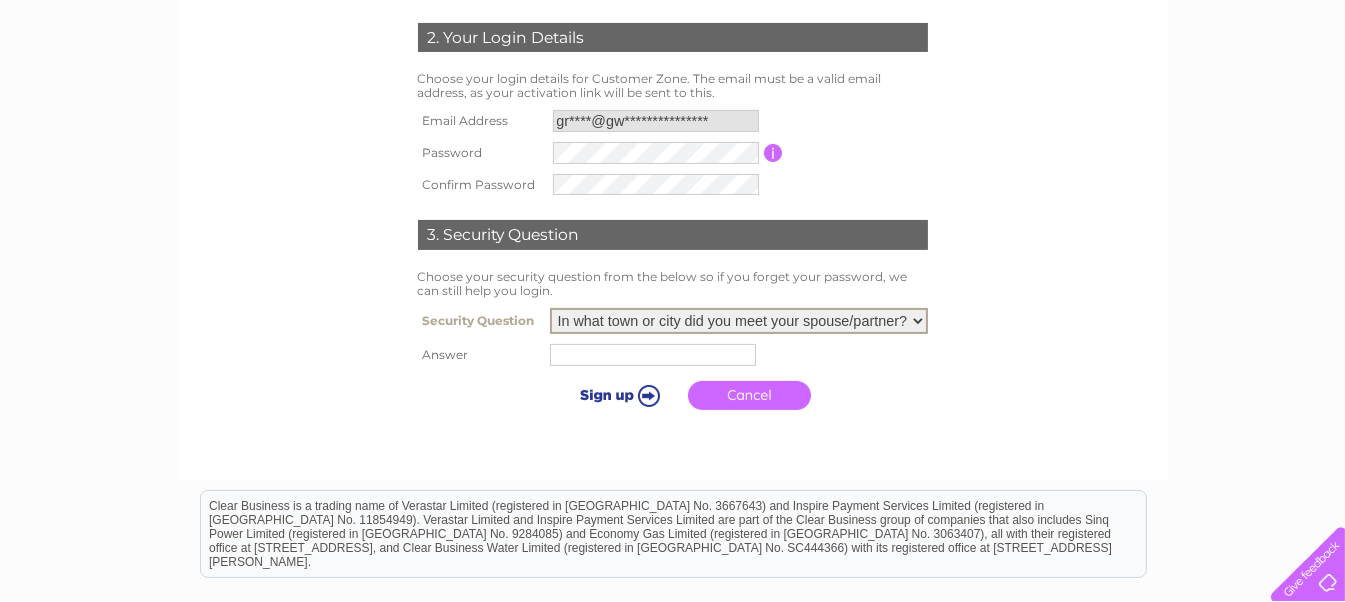 click at bounding box center (653, 355) 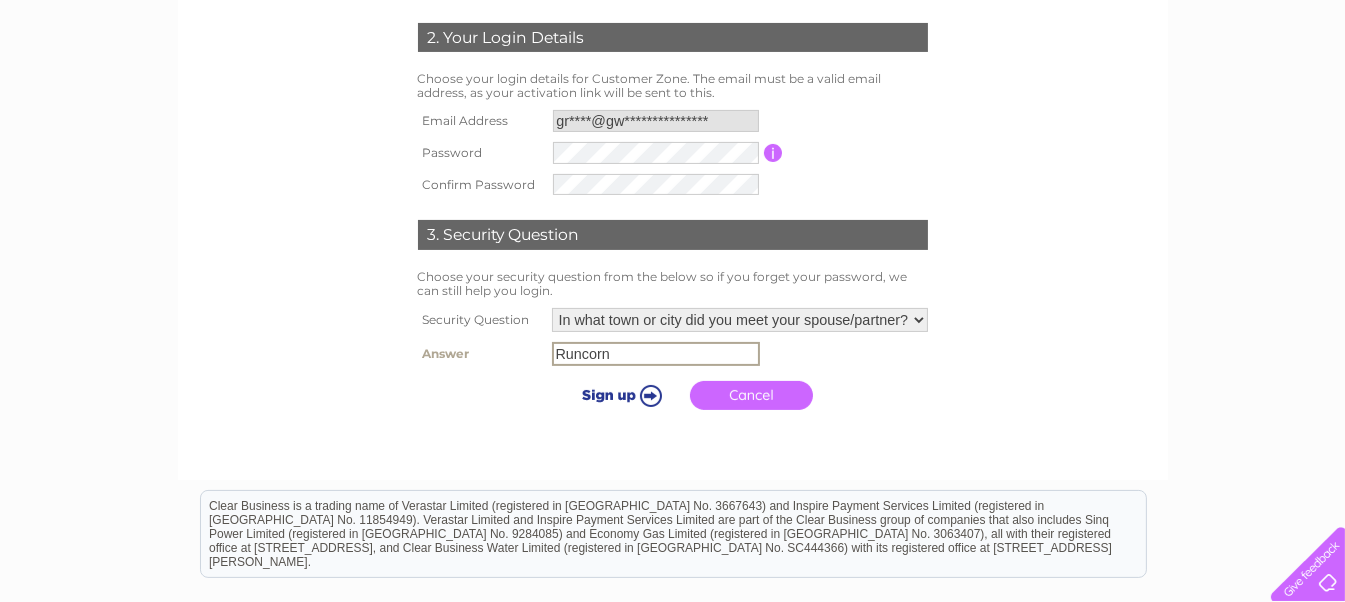 type on "Runcorn" 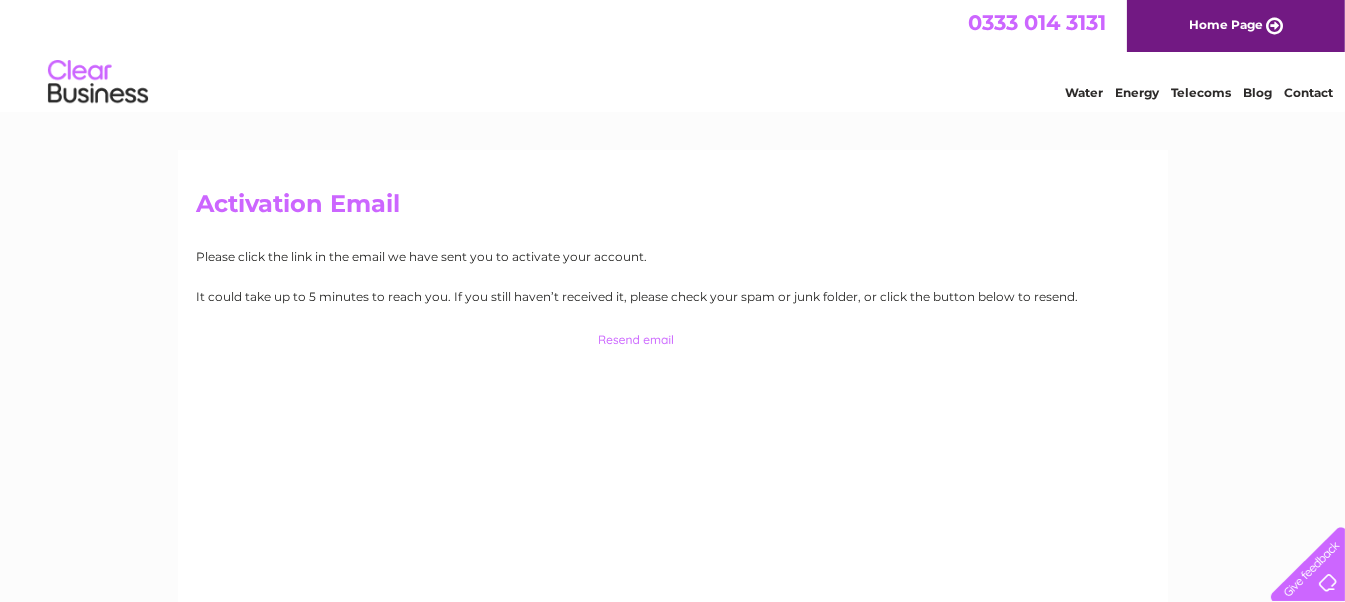 scroll, scrollTop: 0, scrollLeft: 0, axis: both 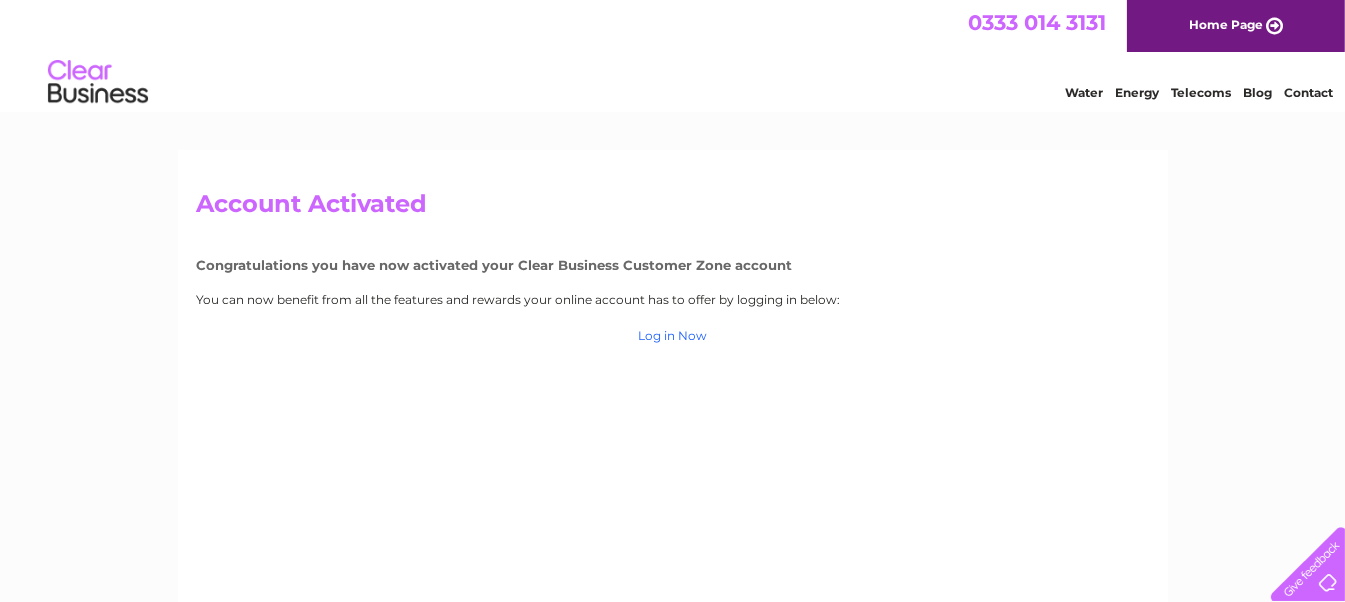 click on "Log in Now" at bounding box center [672, 335] 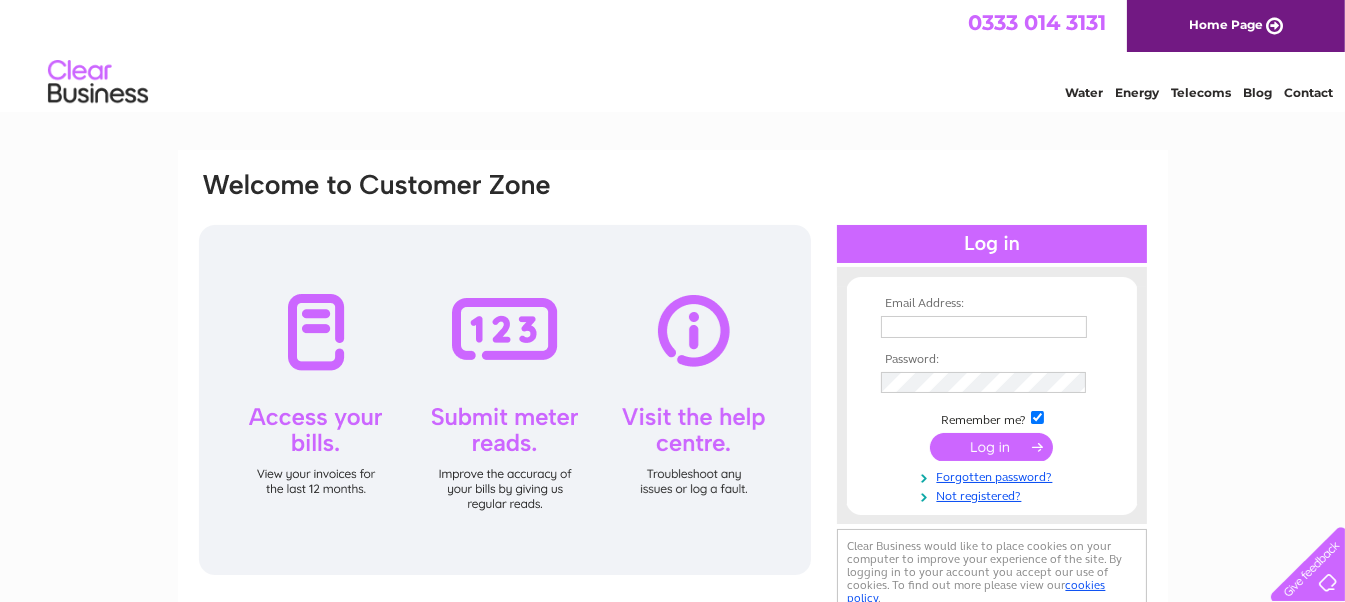 scroll, scrollTop: 0, scrollLeft: 0, axis: both 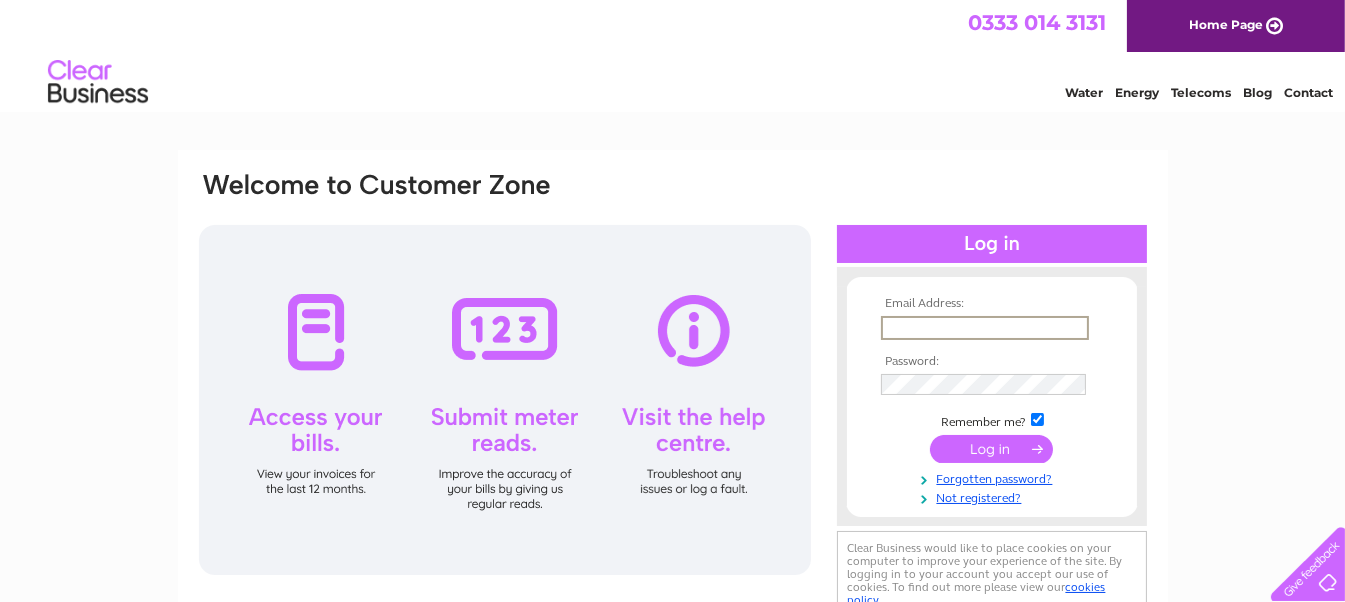 click at bounding box center (985, 328) 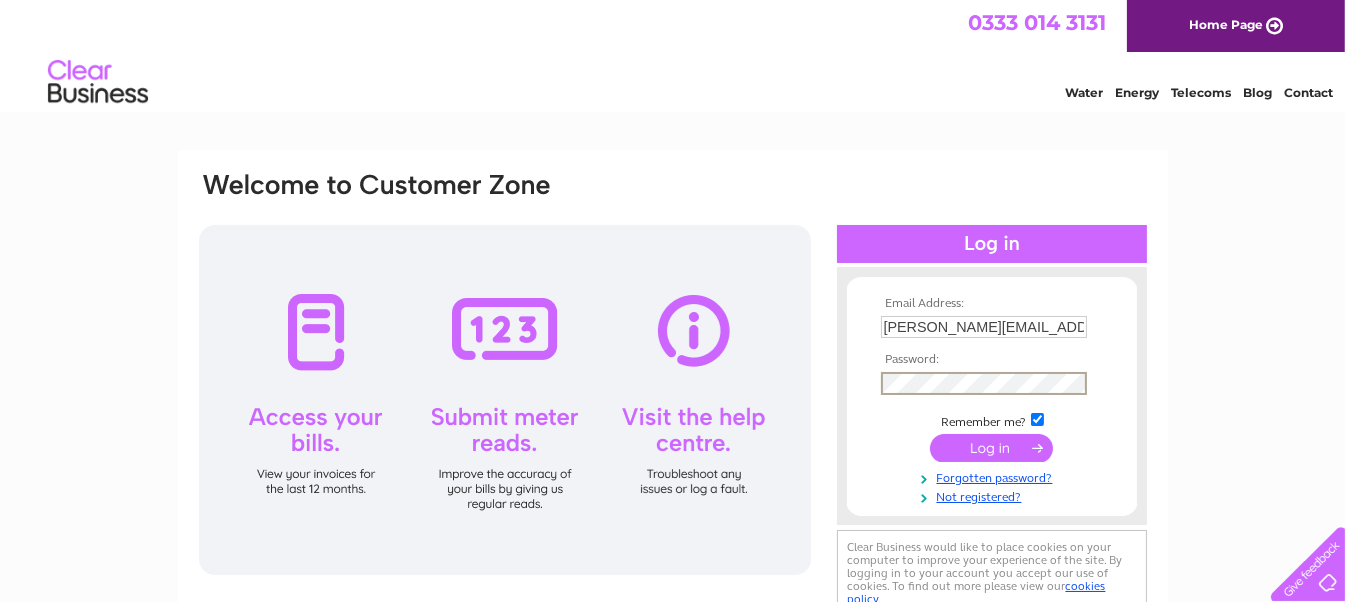 click at bounding box center (991, 448) 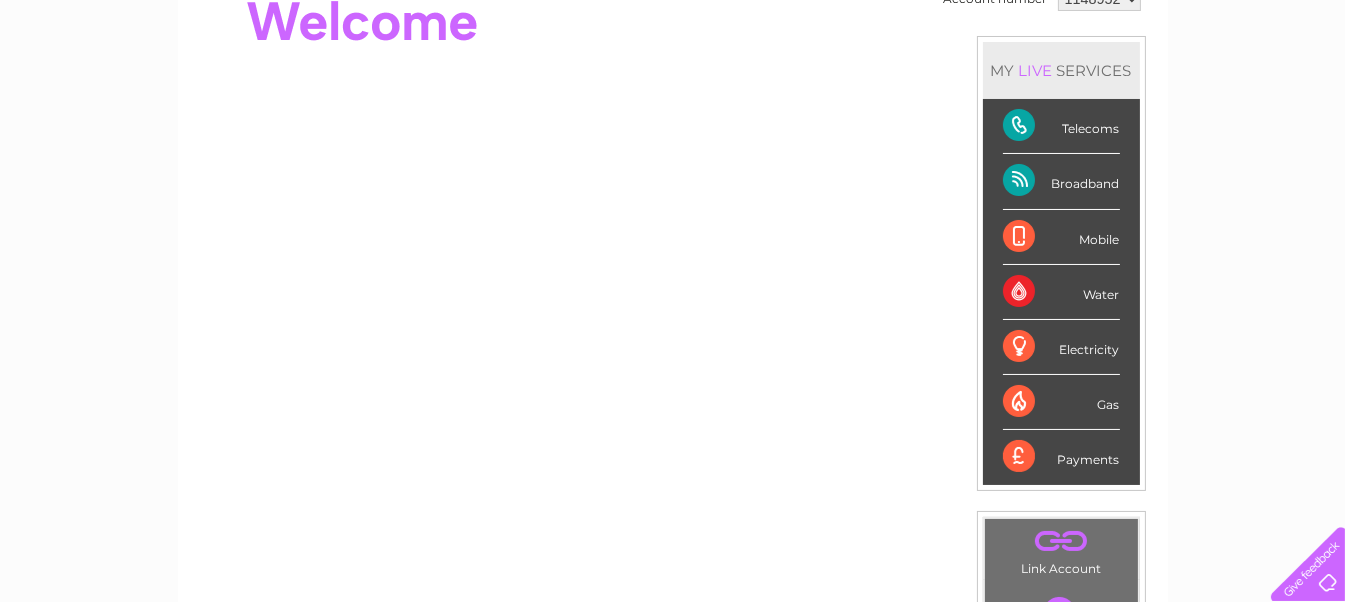scroll, scrollTop: 200, scrollLeft: 0, axis: vertical 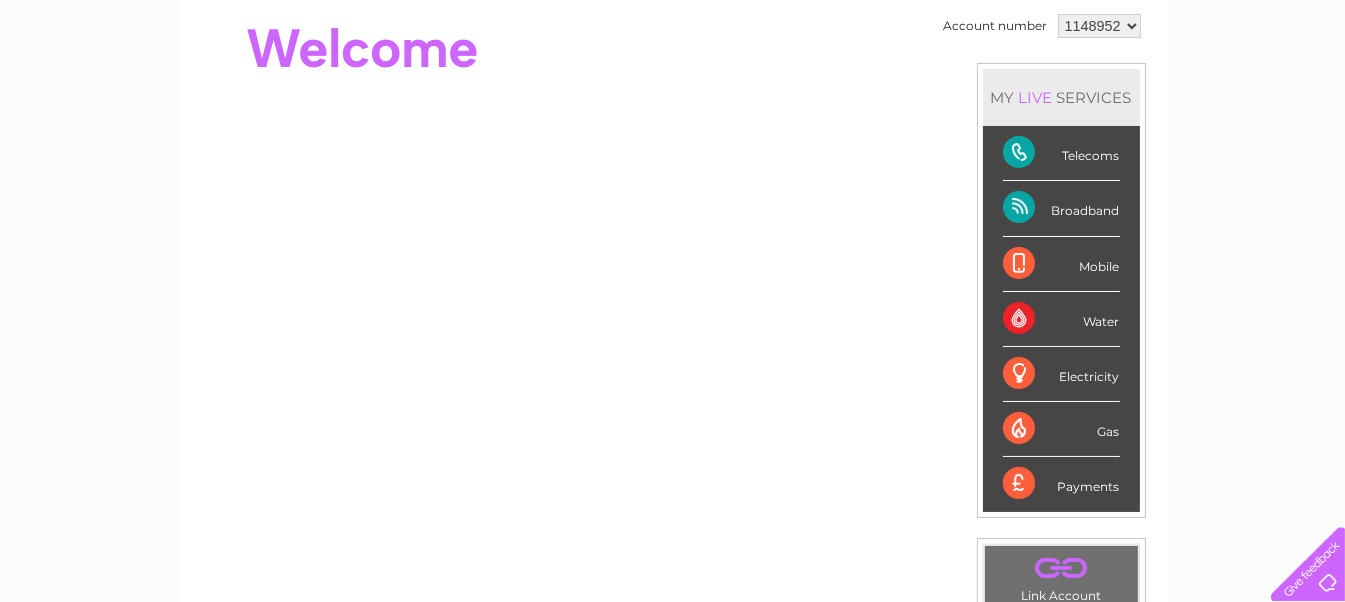click on "Broadband" at bounding box center (1061, 208) 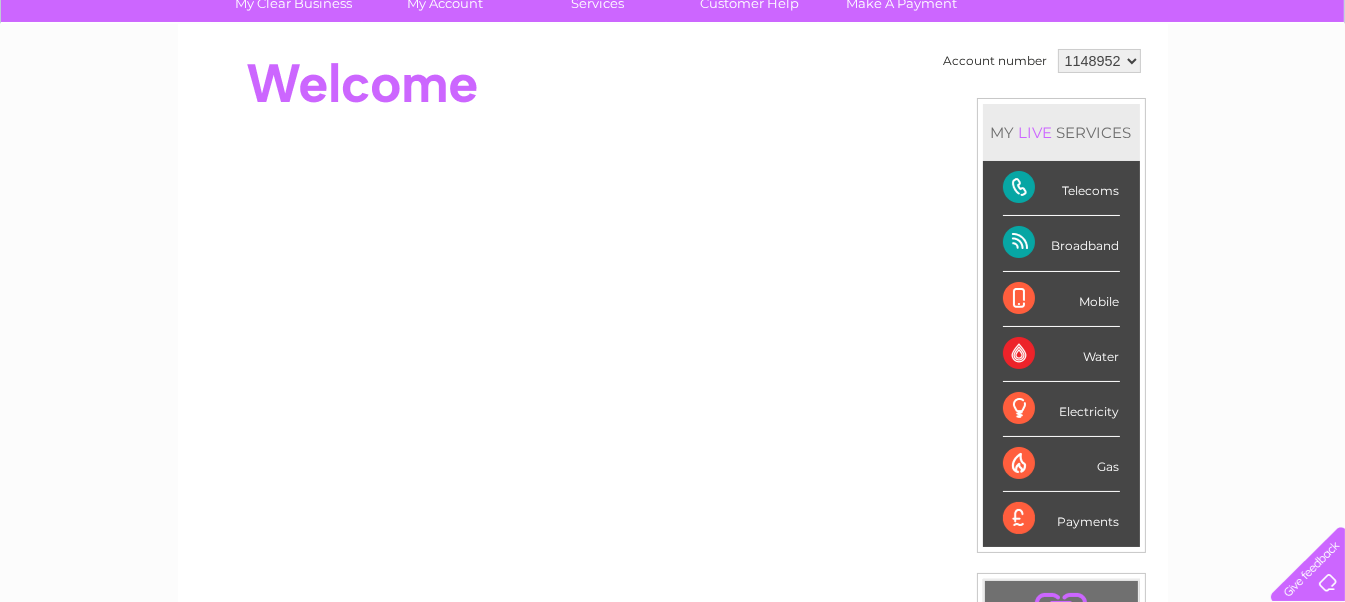 scroll, scrollTop: 80, scrollLeft: 0, axis: vertical 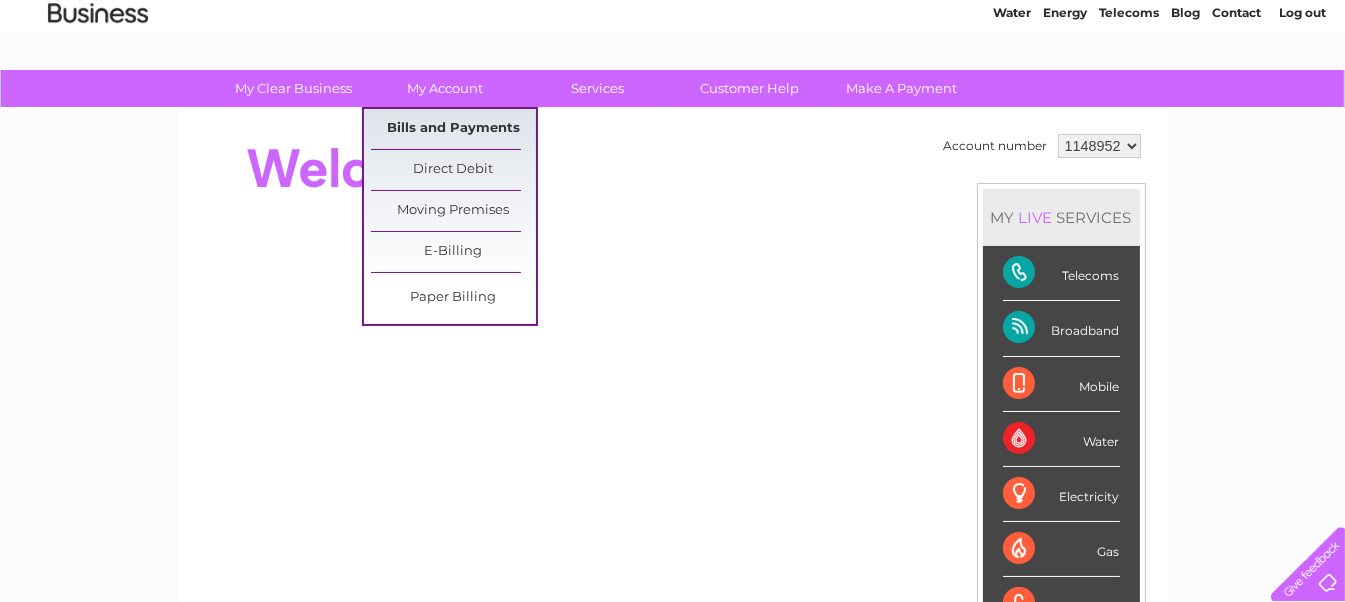 click on "Bills and Payments" at bounding box center (453, 129) 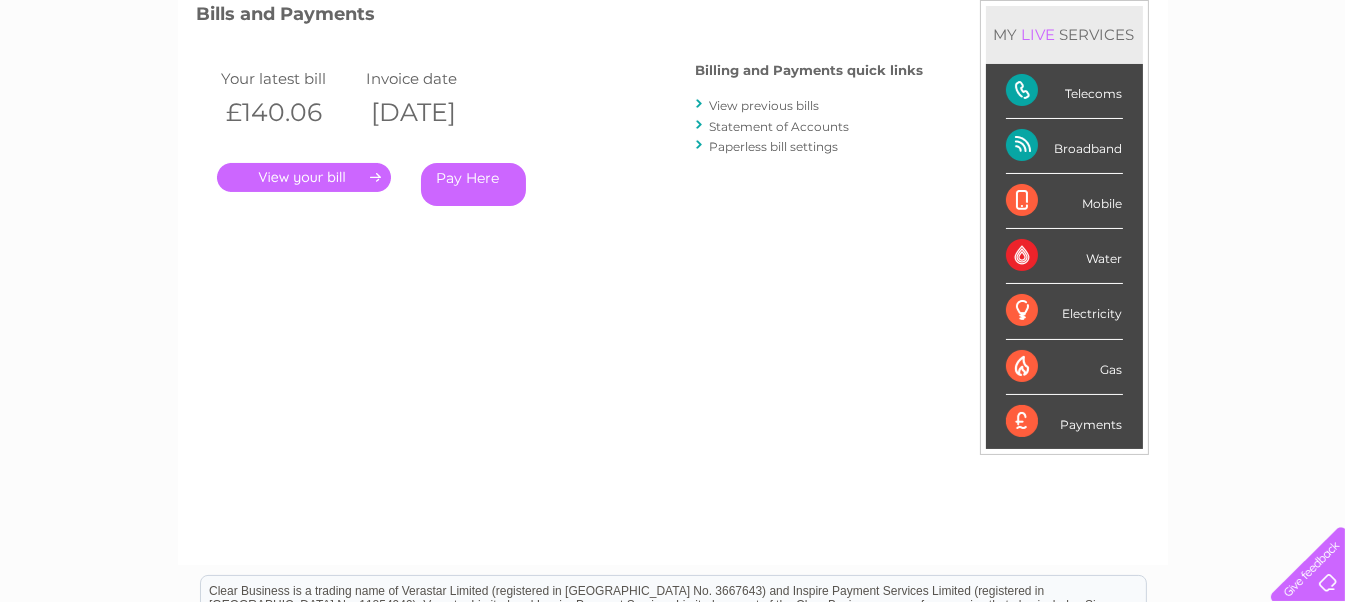 scroll, scrollTop: 200, scrollLeft: 0, axis: vertical 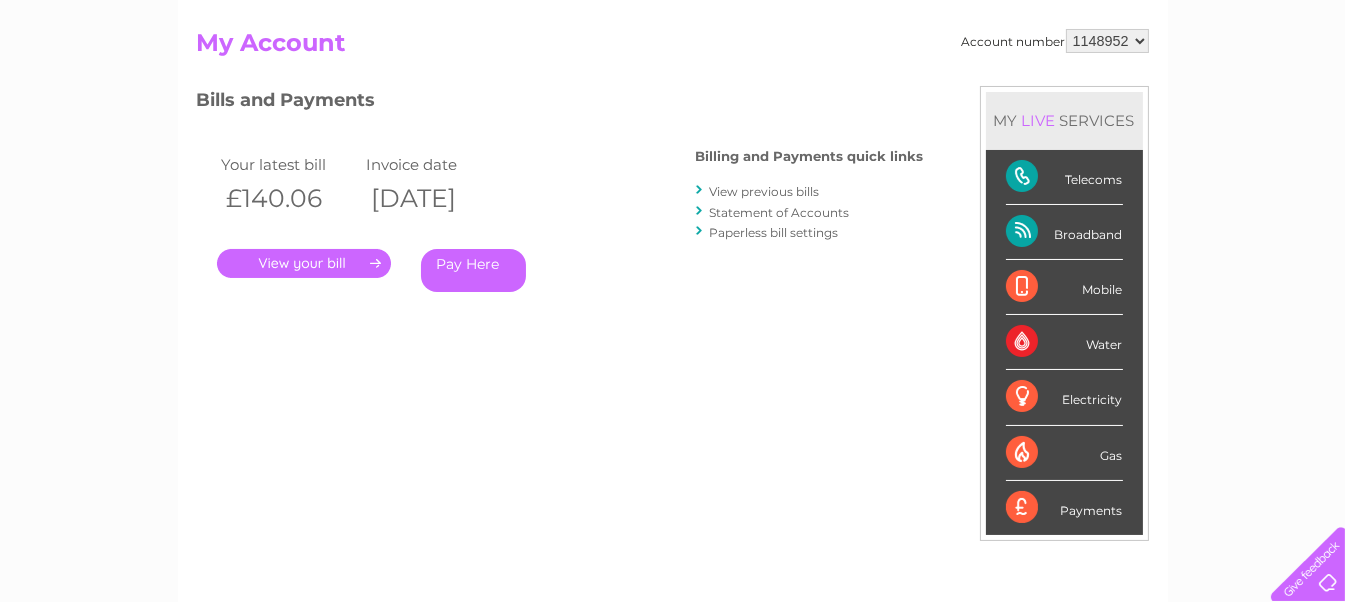 drag, startPoint x: 991, startPoint y: 123, endPoint x: 1139, endPoint y: 490, distance: 395.71832 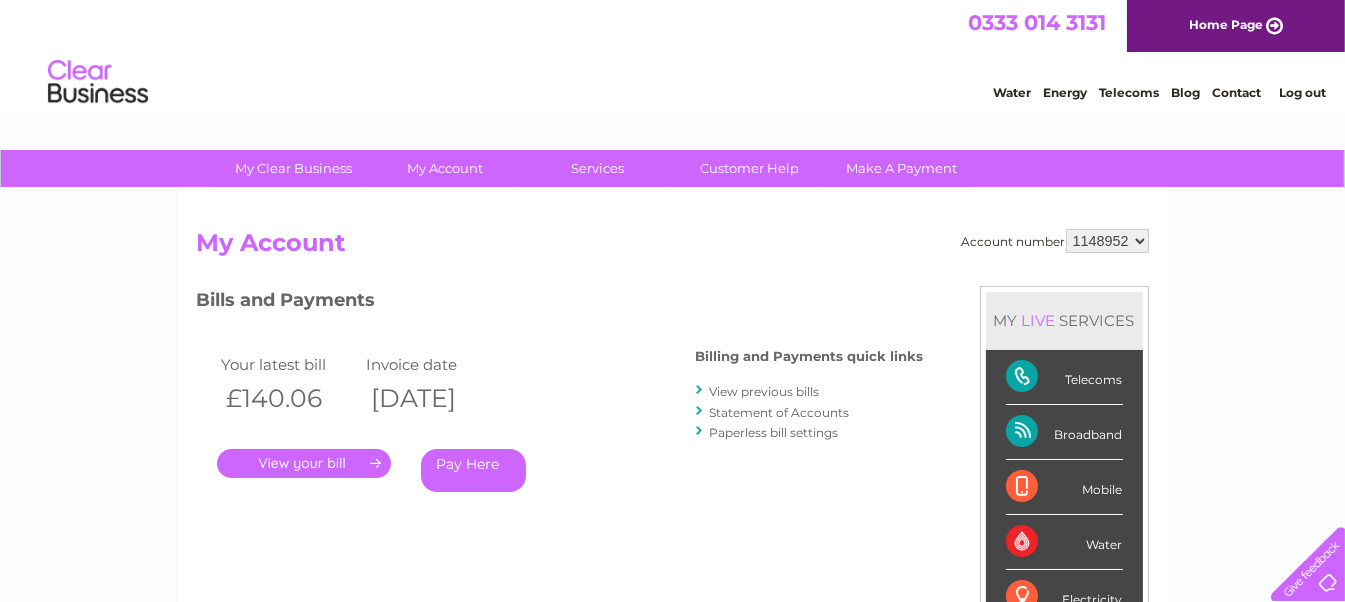 click on "LIVE" at bounding box center [1039, 320] 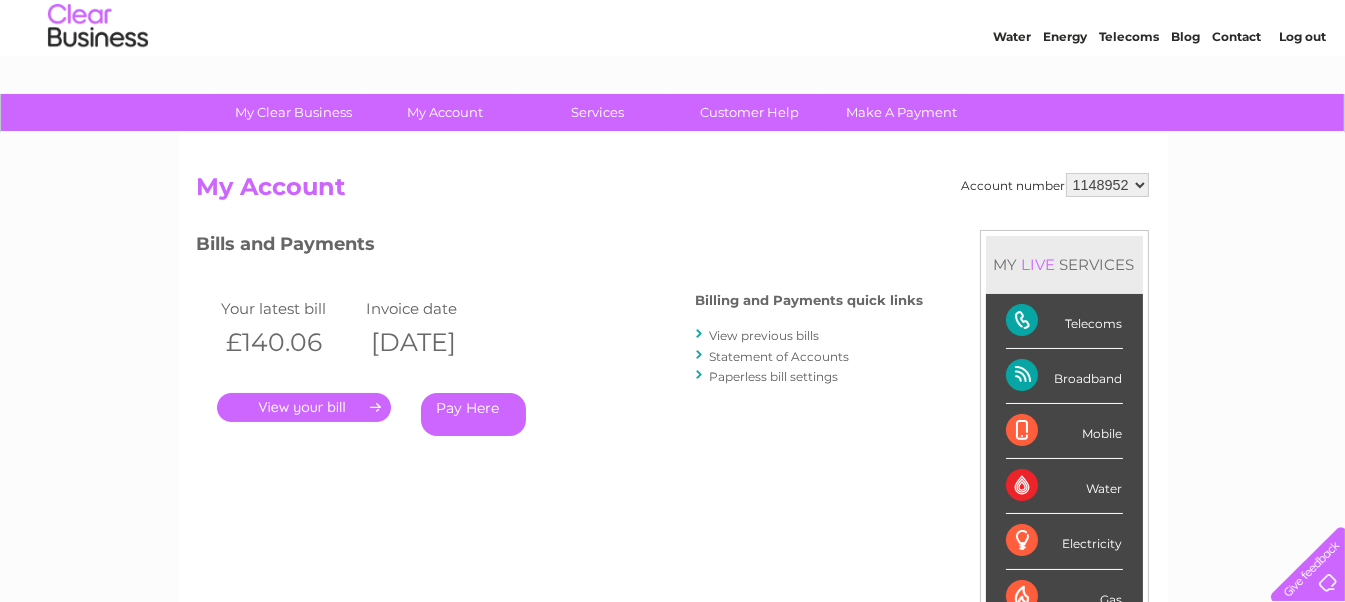 scroll, scrollTop: 99, scrollLeft: 0, axis: vertical 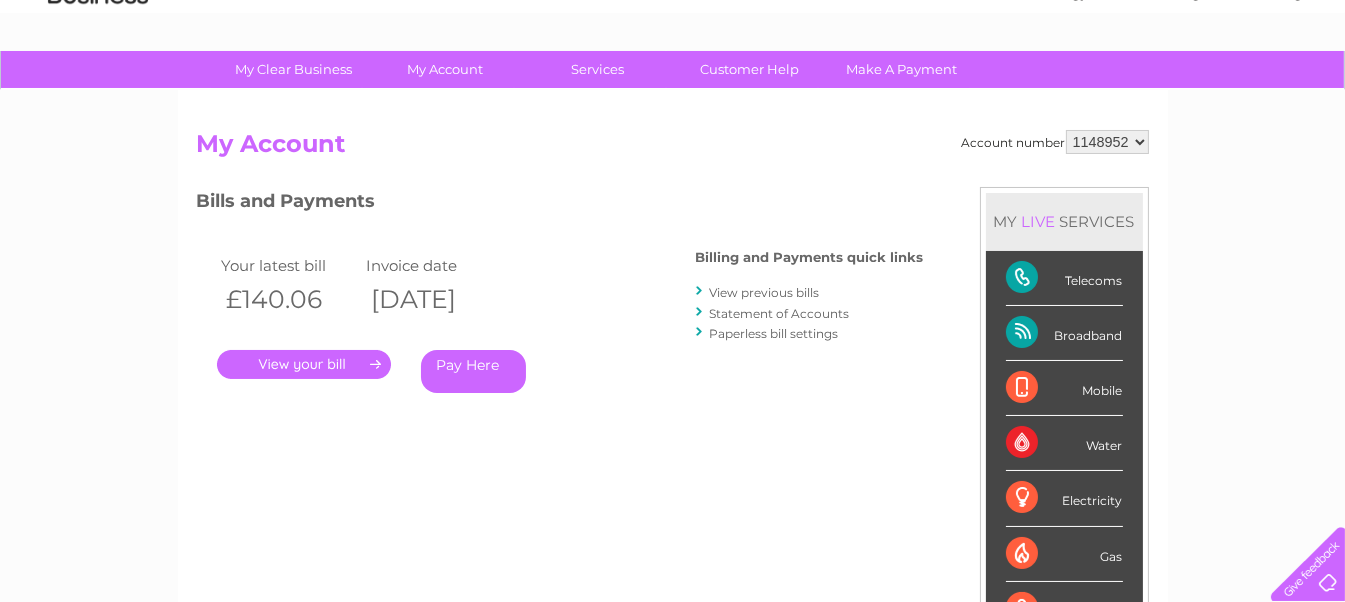 click on "Telecoms" at bounding box center [1064, 278] 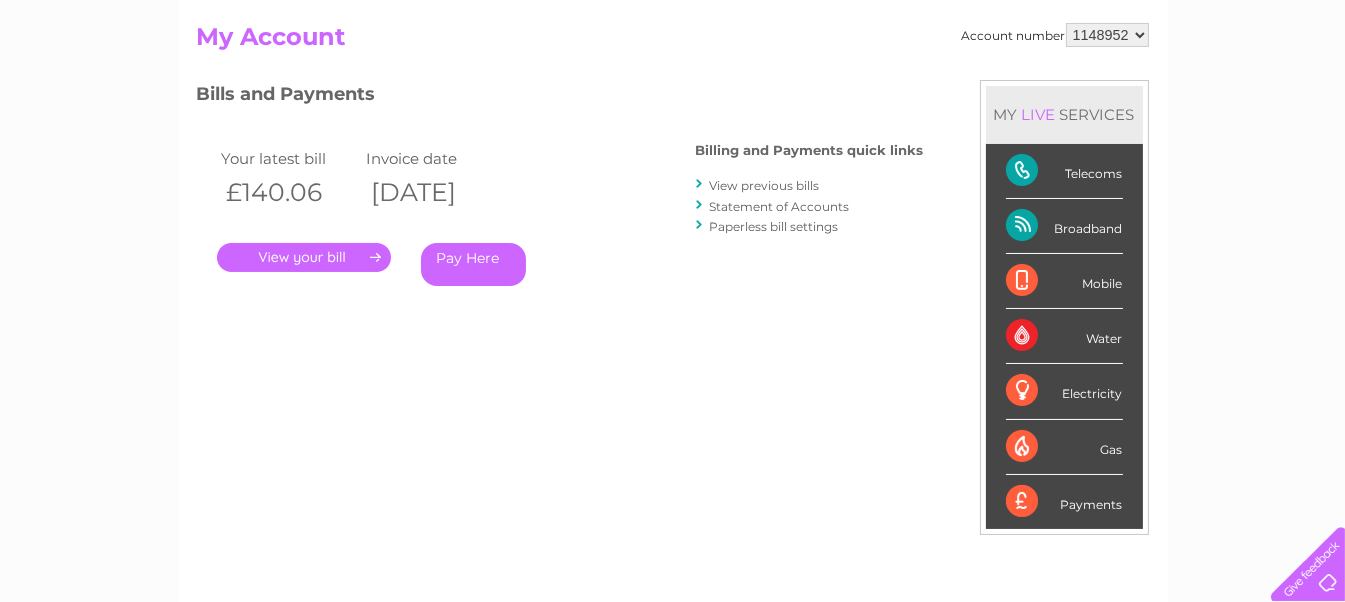 scroll, scrollTop: 200, scrollLeft: 0, axis: vertical 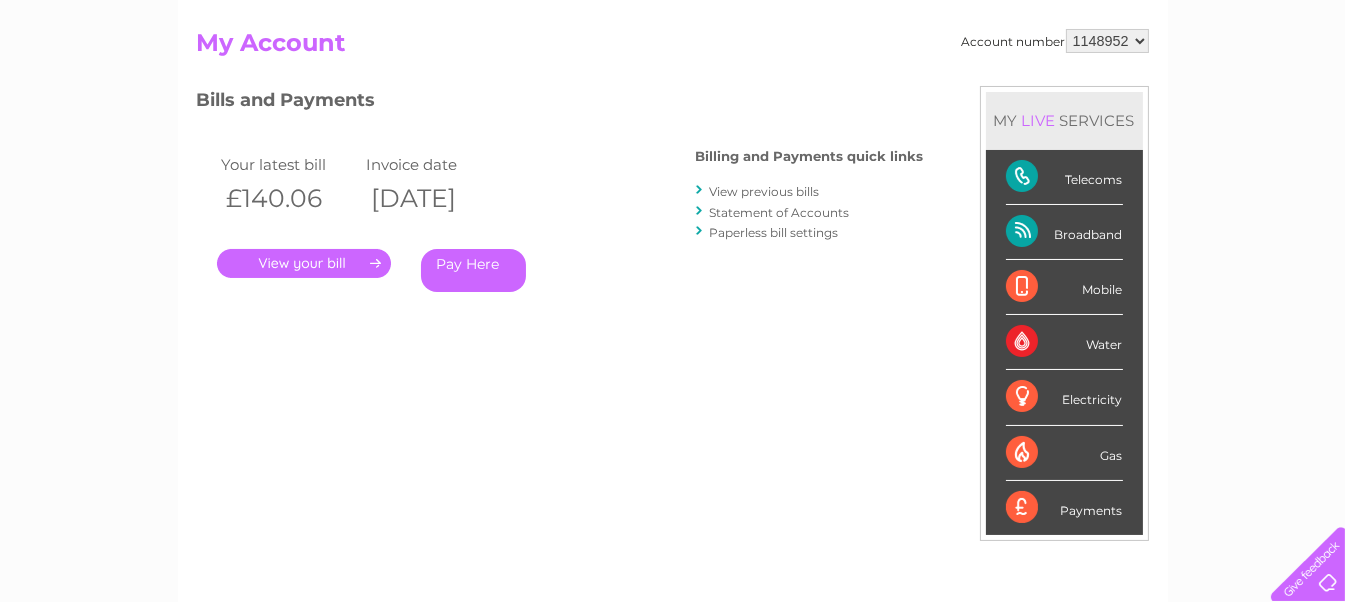drag, startPoint x: 1018, startPoint y: 233, endPoint x: 1022, endPoint y: 216, distance: 17.464249 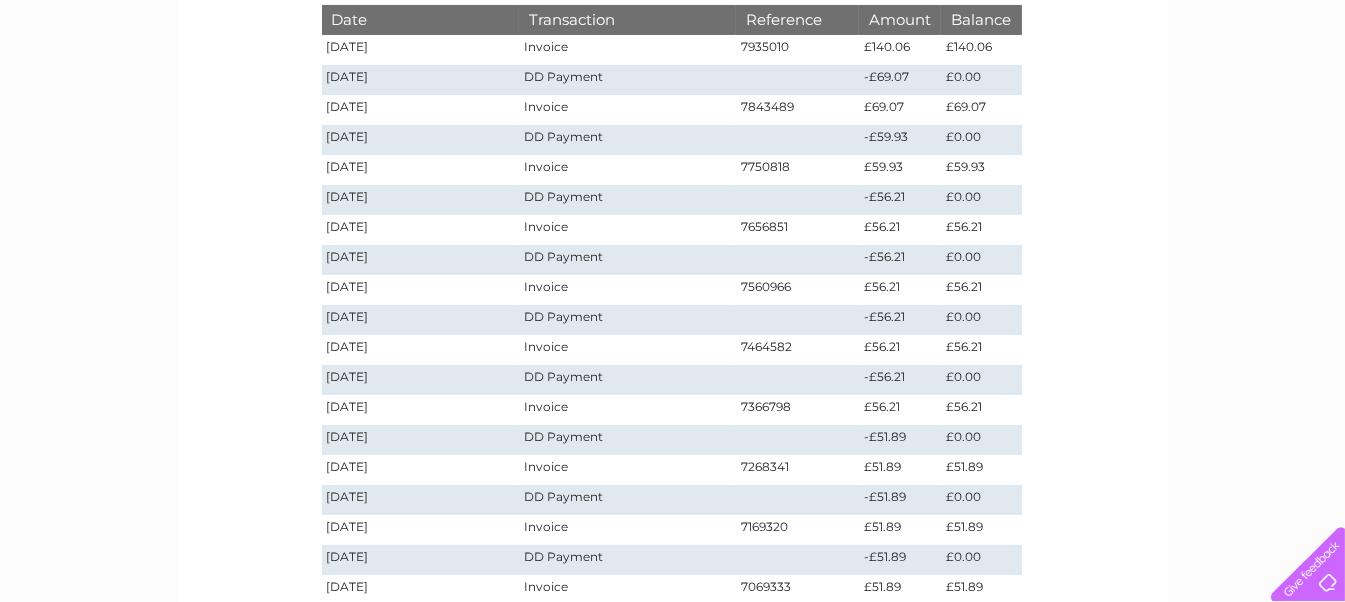scroll, scrollTop: 300, scrollLeft: 0, axis: vertical 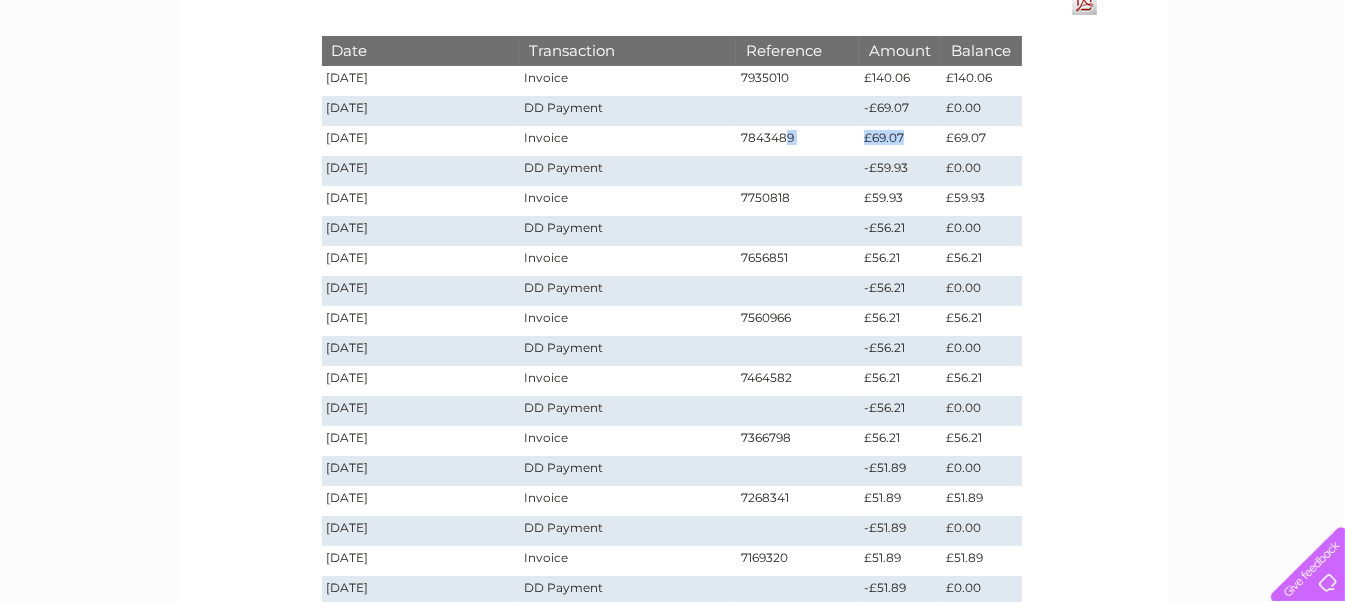drag, startPoint x: 906, startPoint y: 134, endPoint x: 829, endPoint y: 128, distance: 77.23341 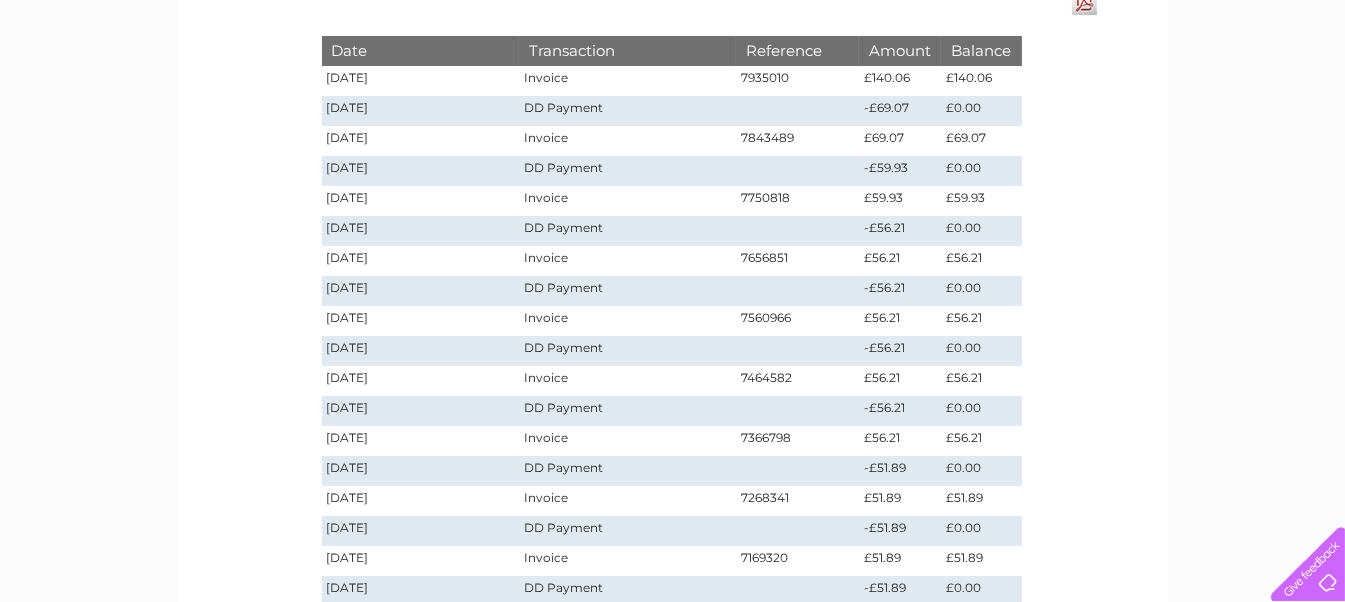 click on "Account number    [FINANCIAL_ID]
Statement of Accounts
Download Pdf
Date
Transaction
Reference
Amount
Balance
[DATE]
Invoice
7935010
£140.06
£140.06
[DATE]
DD Payment
-£69.07
£0.00
[DATE] £0.00" at bounding box center (673, 303) 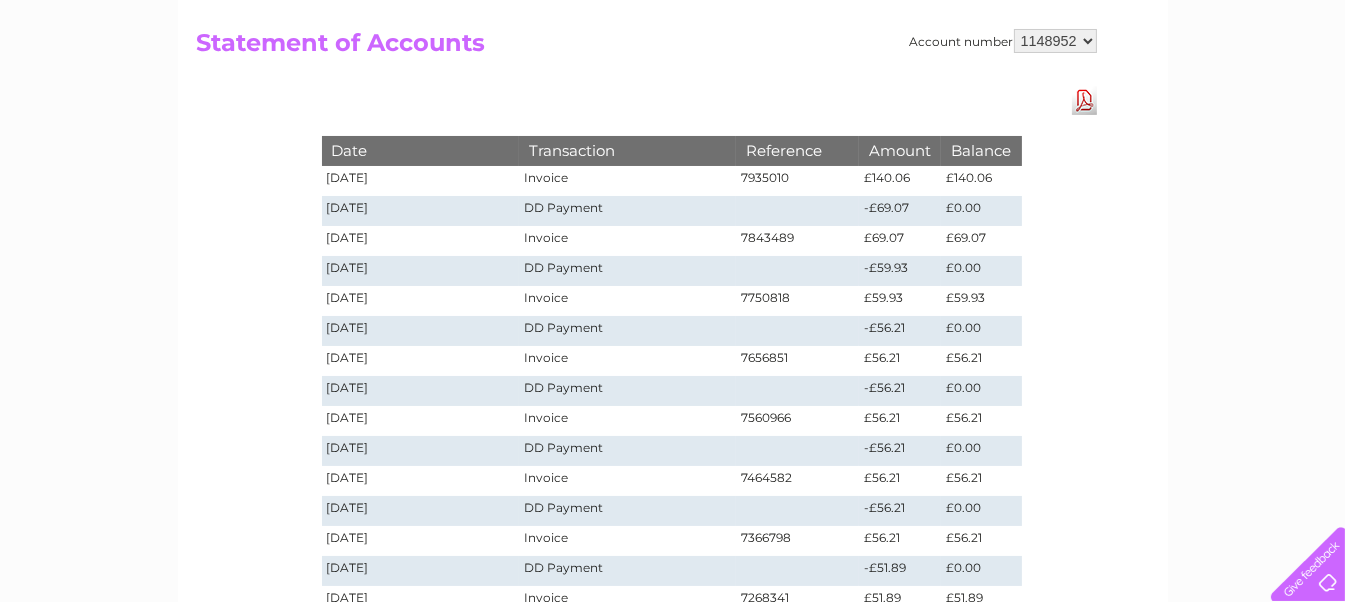 scroll, scrollTop: 0, scrollLeft: 0, axis: both 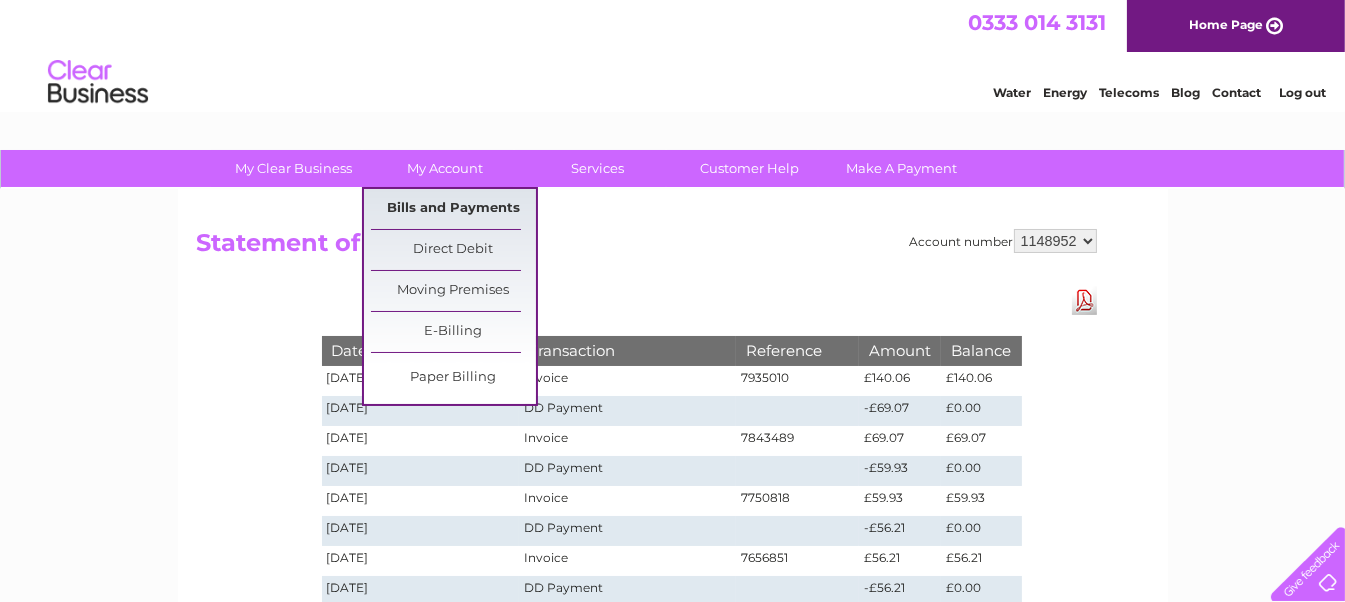 click on "Bills and Payments" at bounding box center [453, 209] 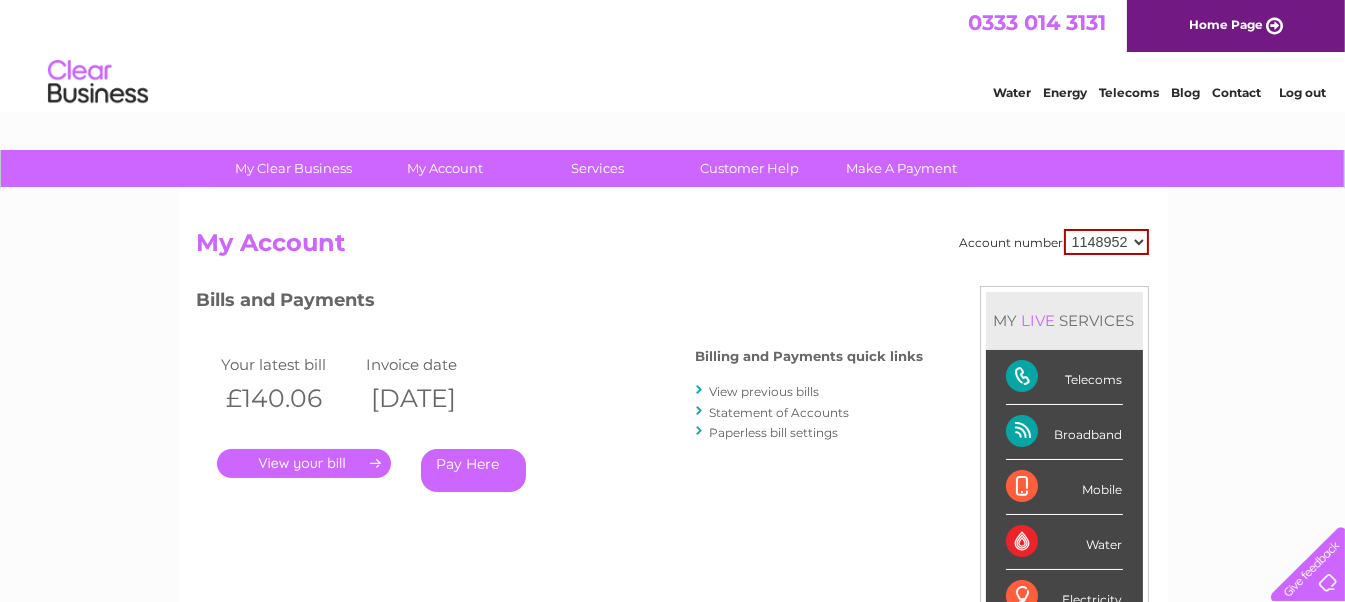 scroll, scrollTop: 0, scrollLeft: 0, axis: both 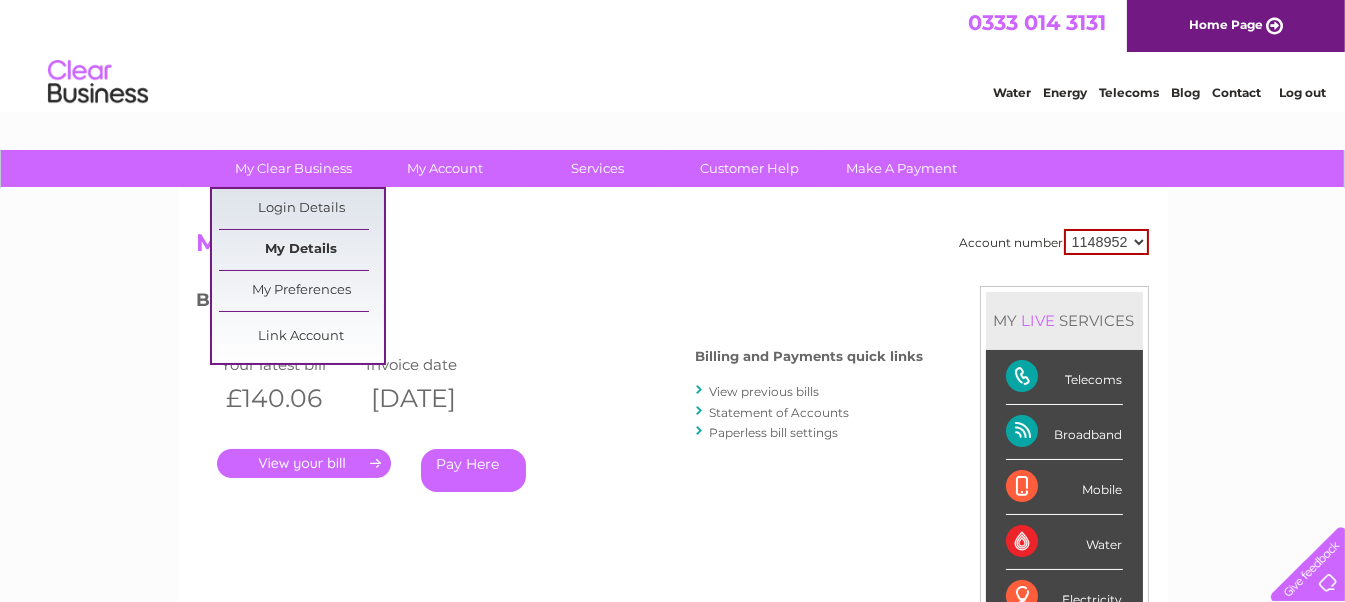 click on "My Details" at bounding box center [301, 250] 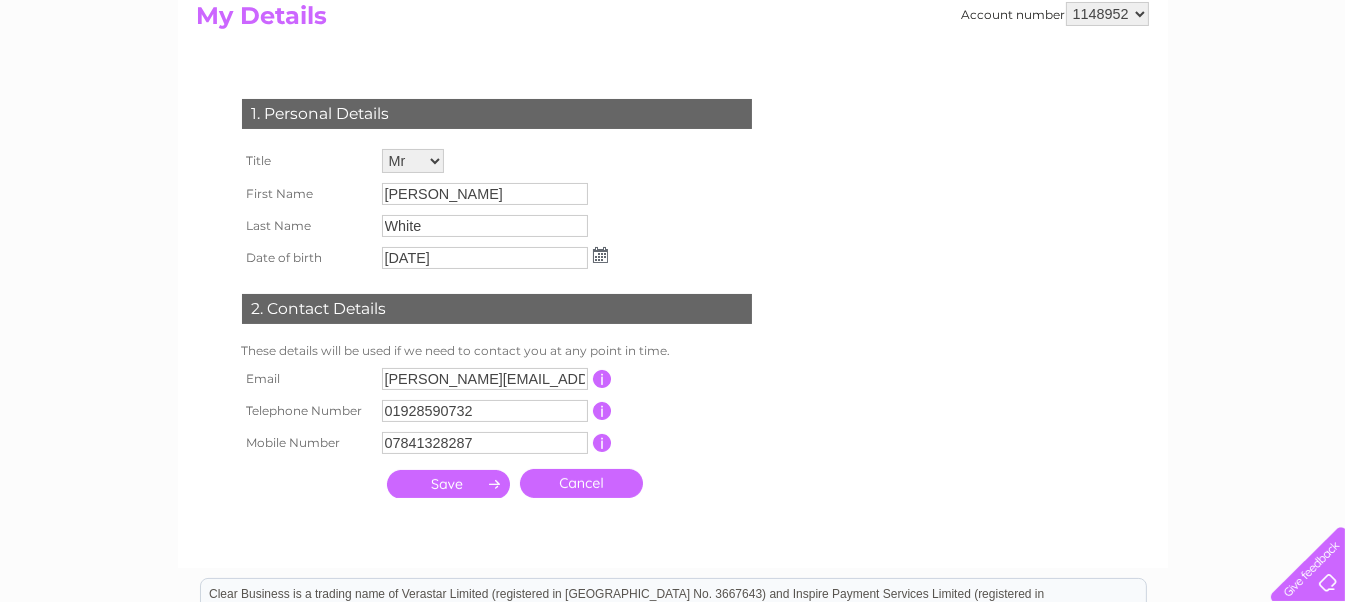 scroll, scrollTop: 46, scrollLeft: 0, axis: vertical 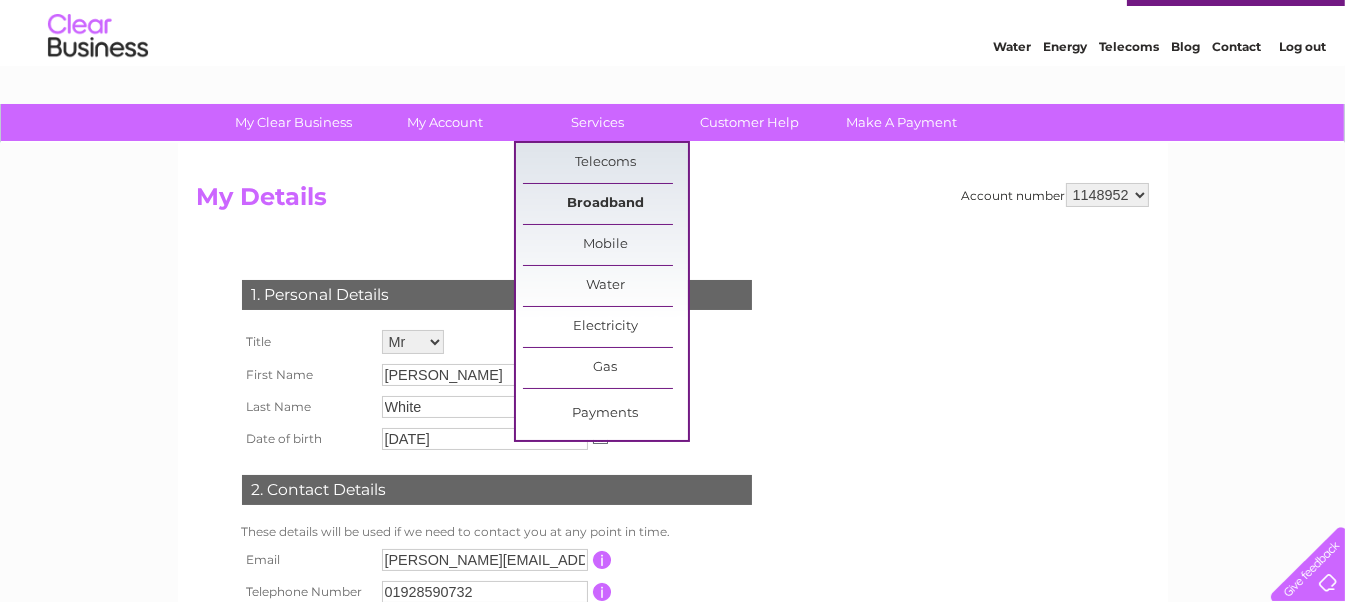 click on "Broadband" at bounding box center (605, 204) 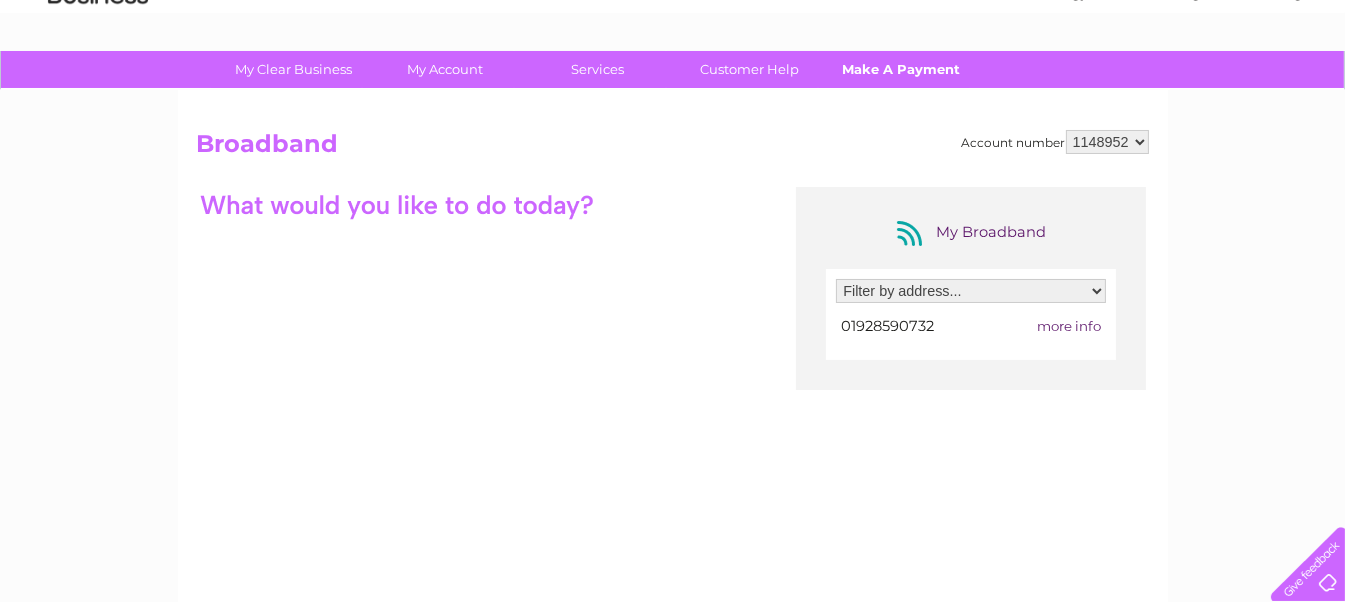 scroll, scrollTop: 0, scrollLeft: 0, axis: both 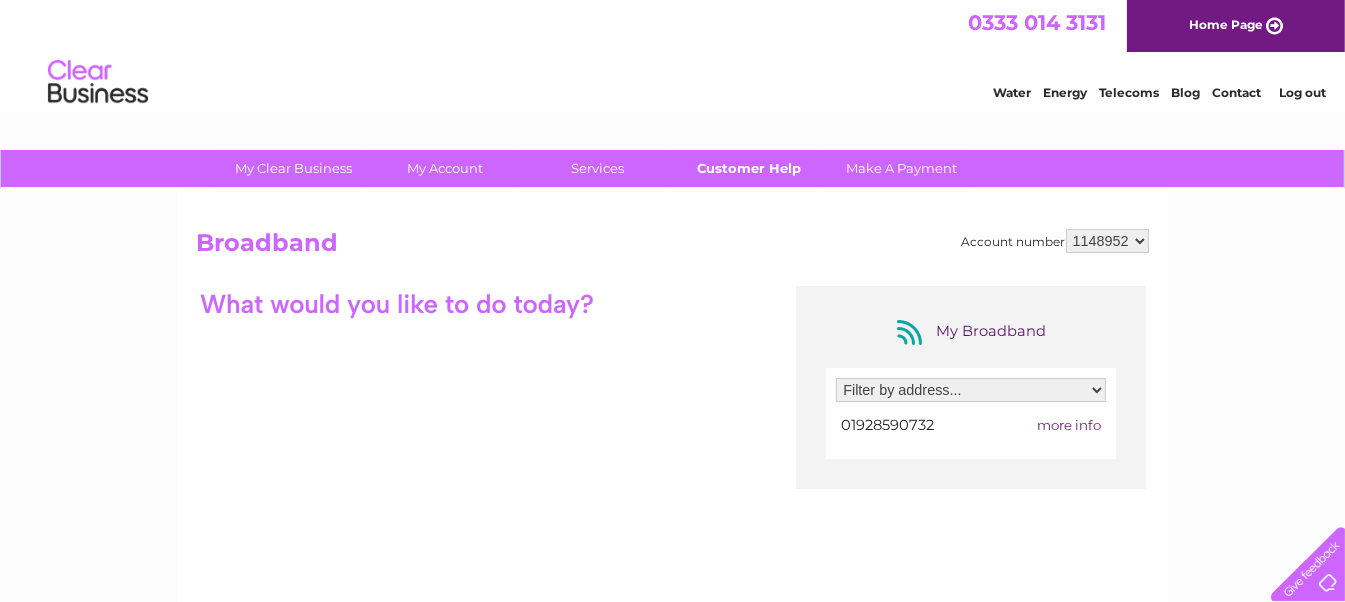 click on "Customer Help" at bounding box center [749, 168] 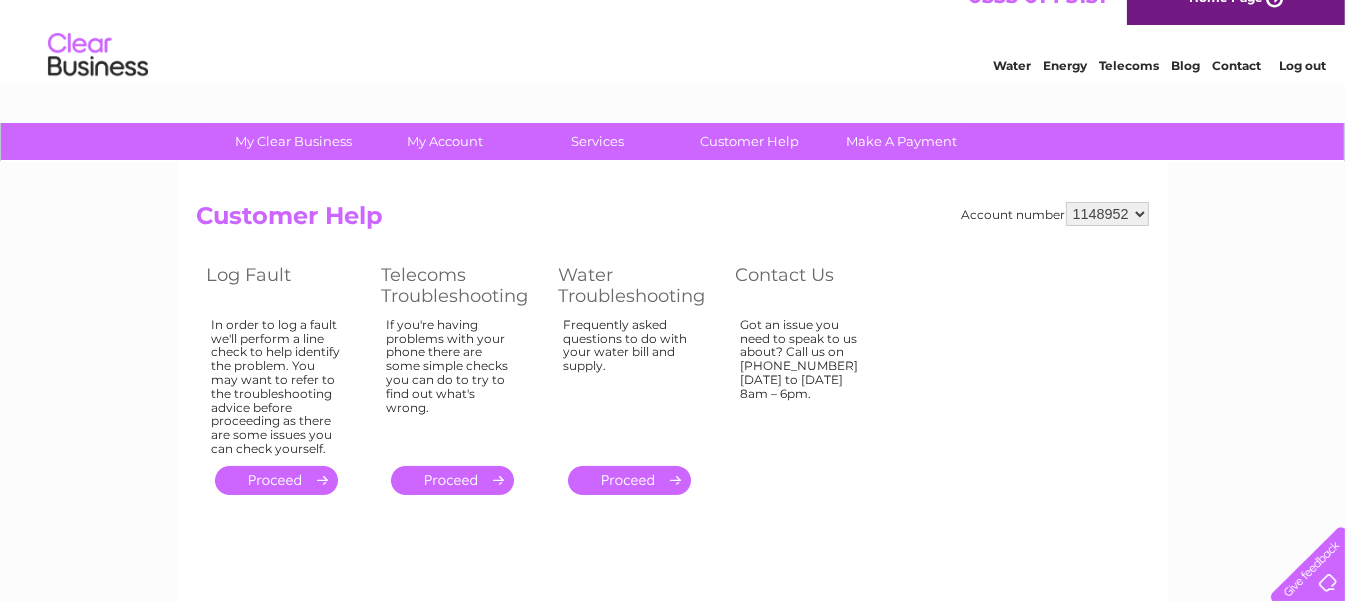 scroll, scrollTop: 0, scrollLeft: 0, axis: both 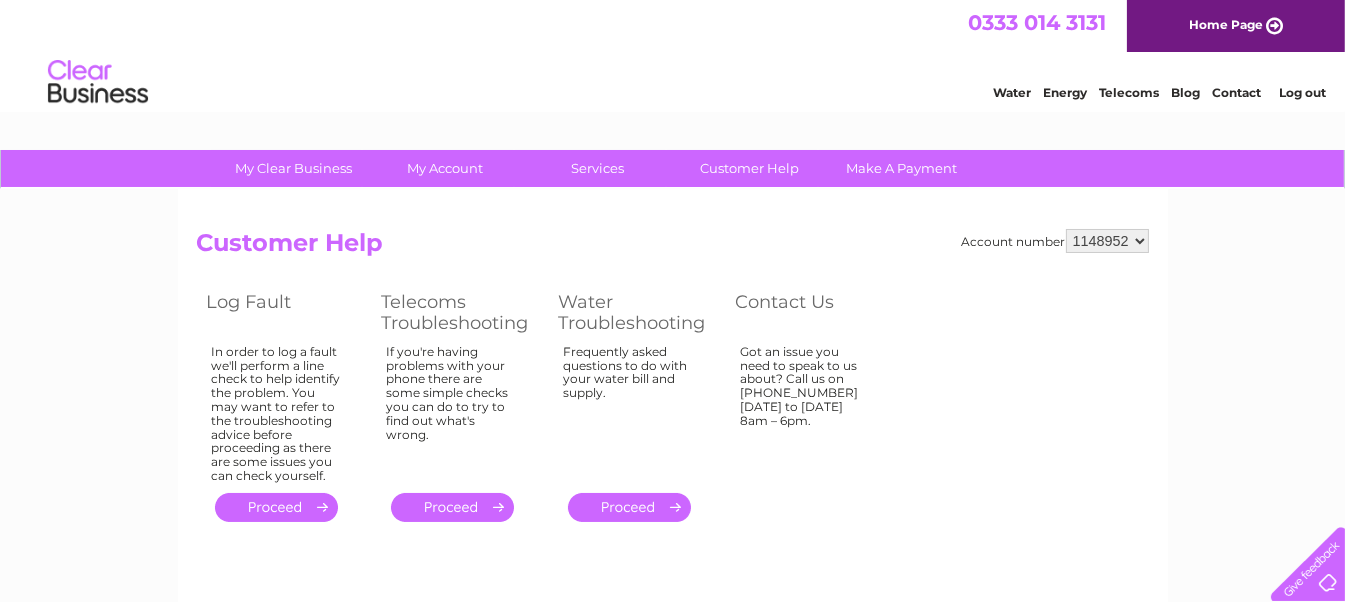click on "Contact" at bounding box center (1236, 92) 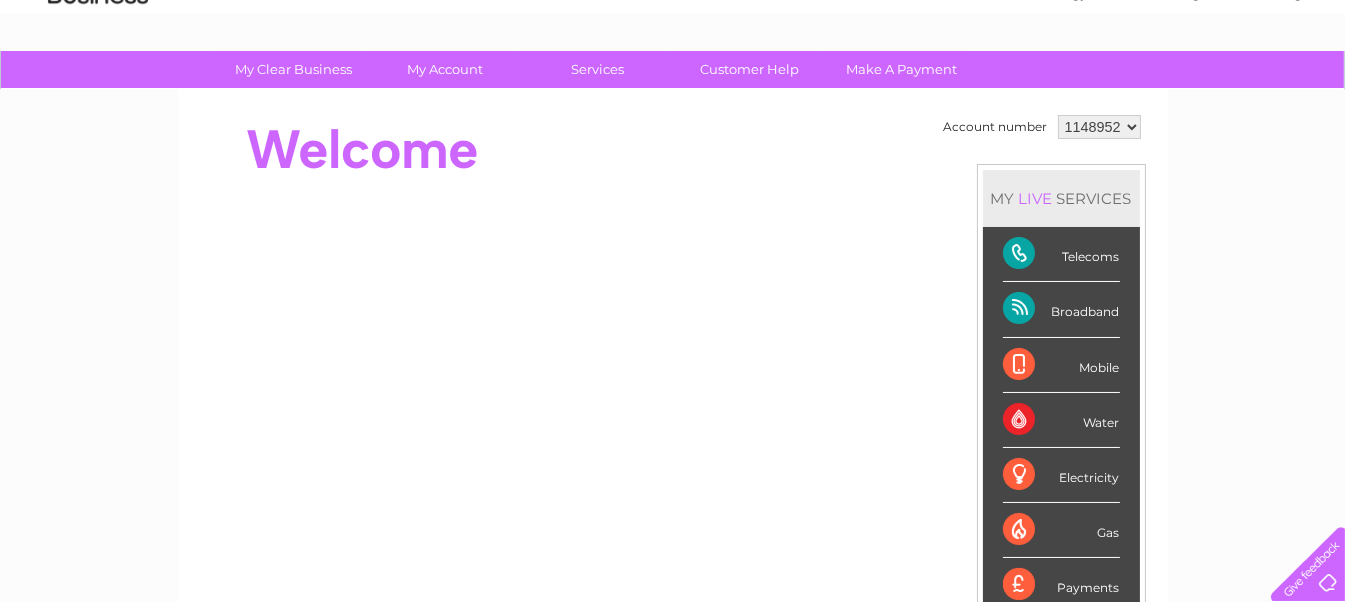 scroll, scrollTop: 0, scrollLeft: 0, axis: both 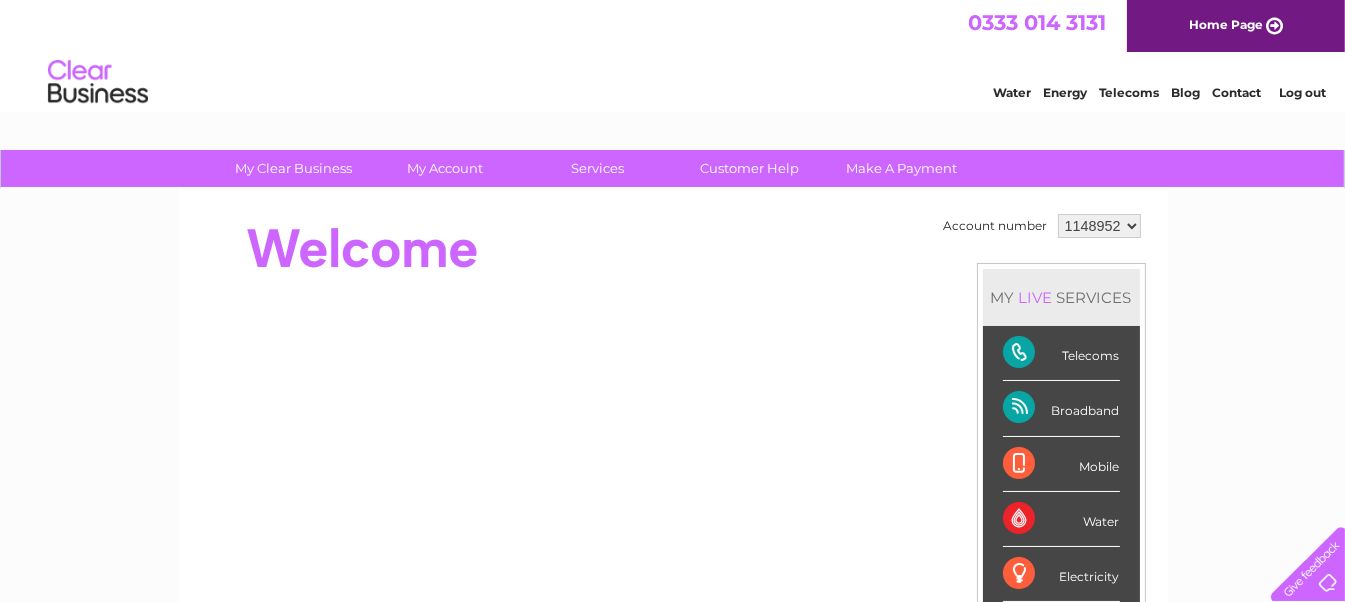 click on "Contact" at bounding box center [1236, 92] 